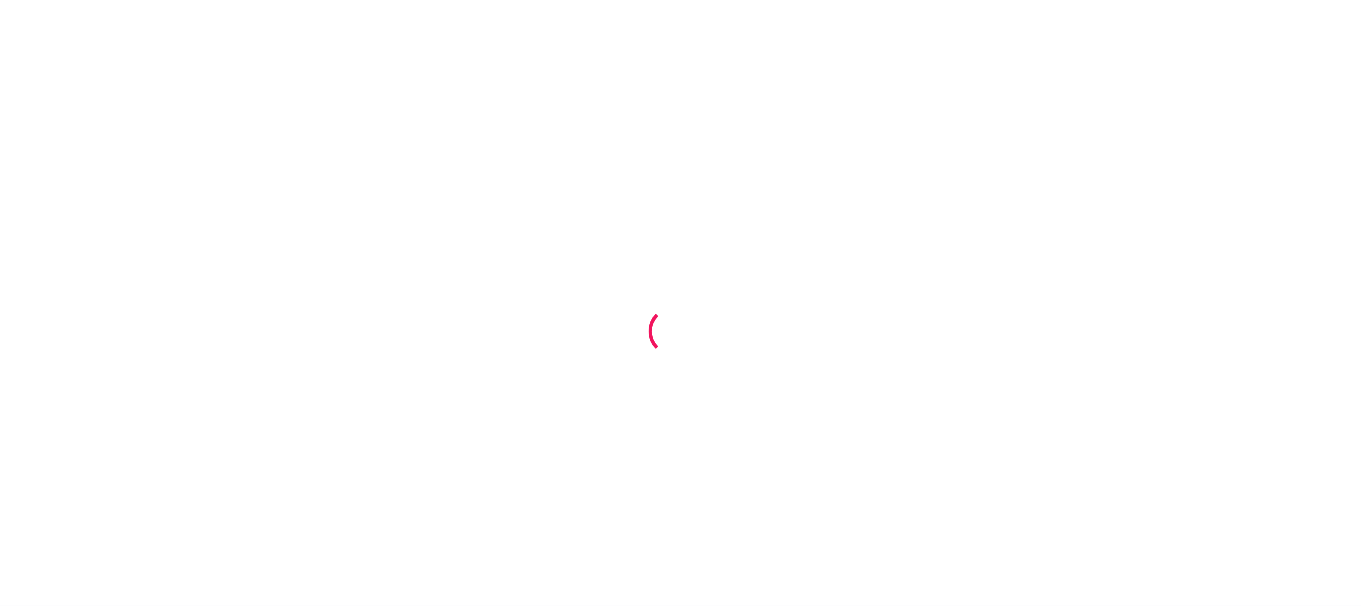 scroll, scrollTop: 0, scrollLeft: 0, axis: both 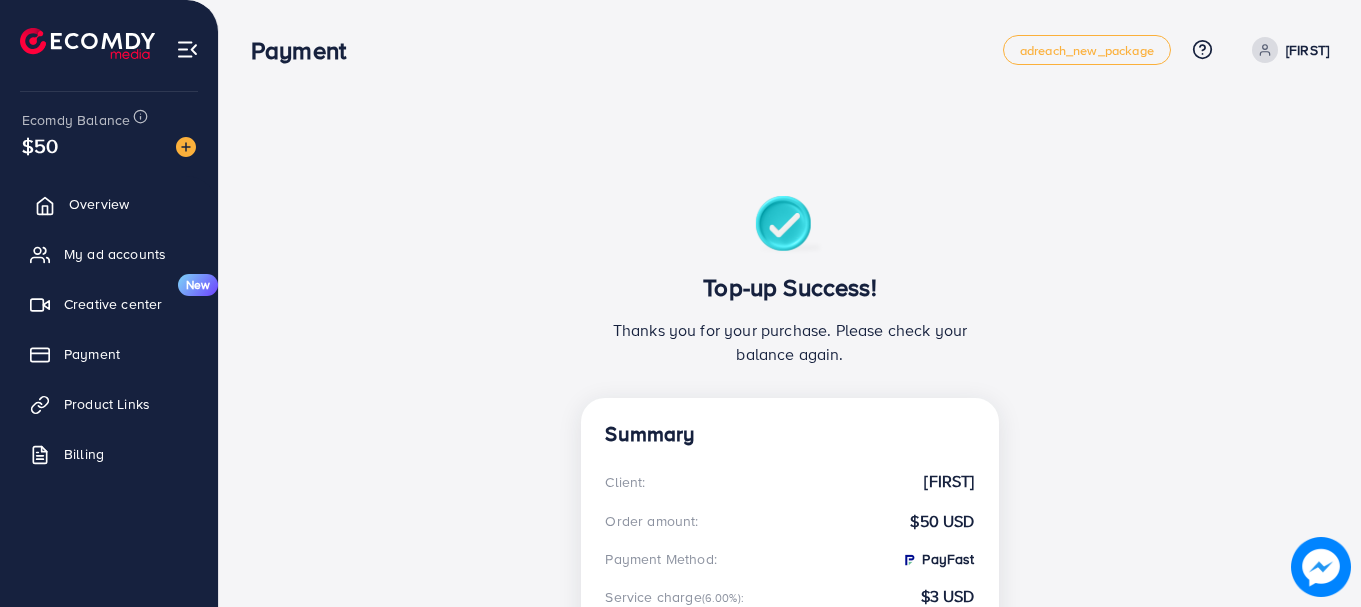 click on "Overview" at bounding box center [99, 204] 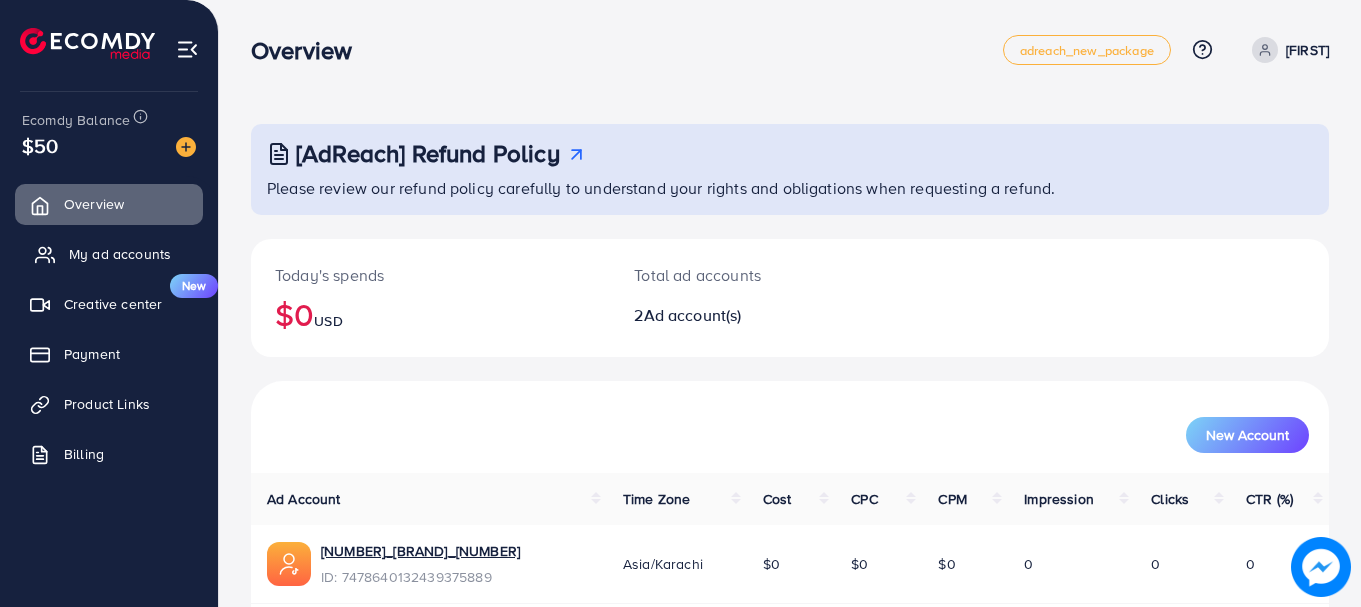 click on "My ad accounts" at bounding box center (109, 254) 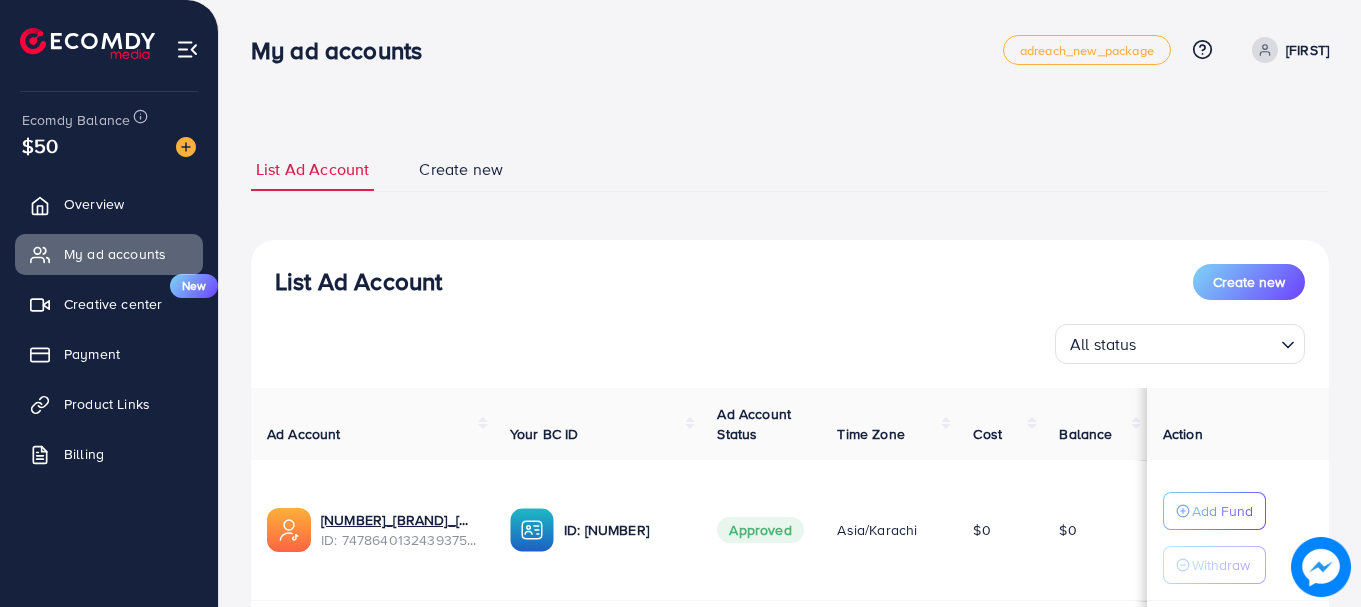 scroll, scrollTop: 279, scrollLeft: 0, axis: vertical 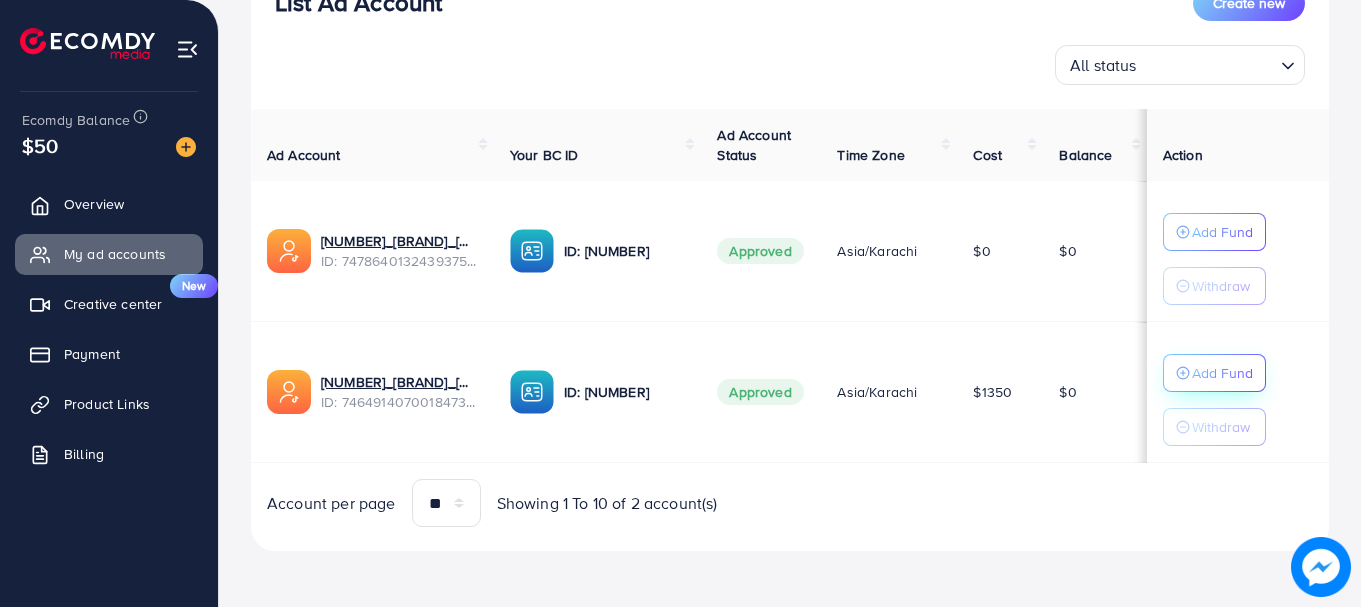 click on "Add Fund" at bounding box center [1222, 232] 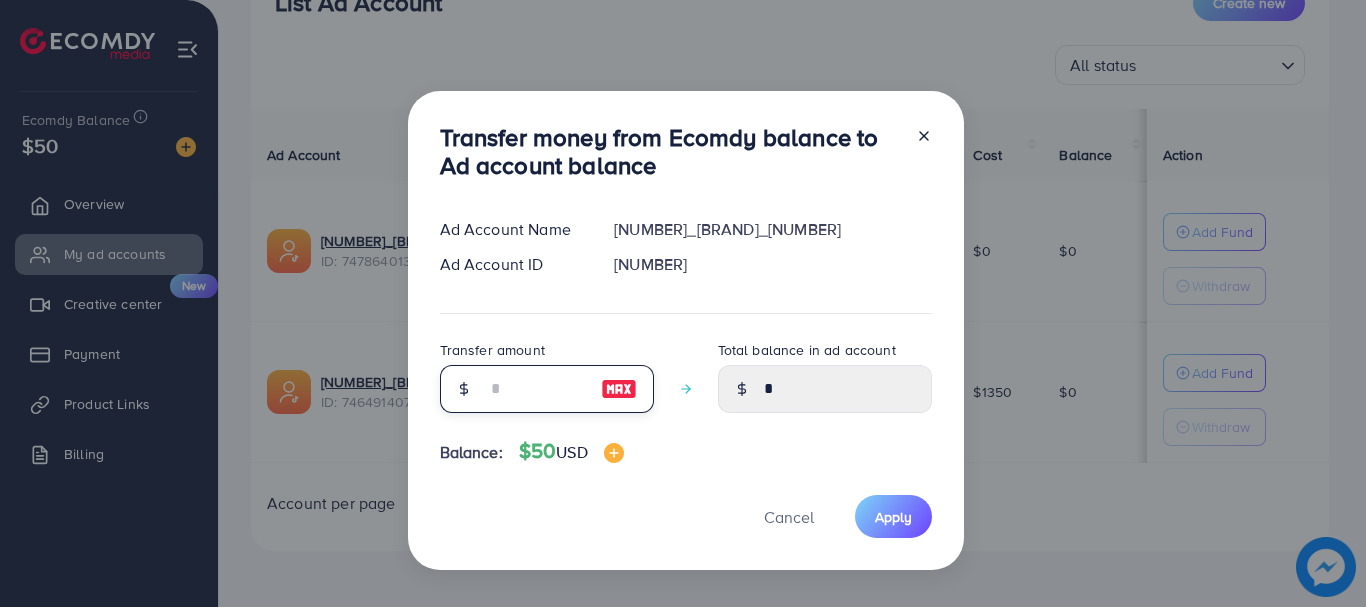 click at bounding box center (536, 389) 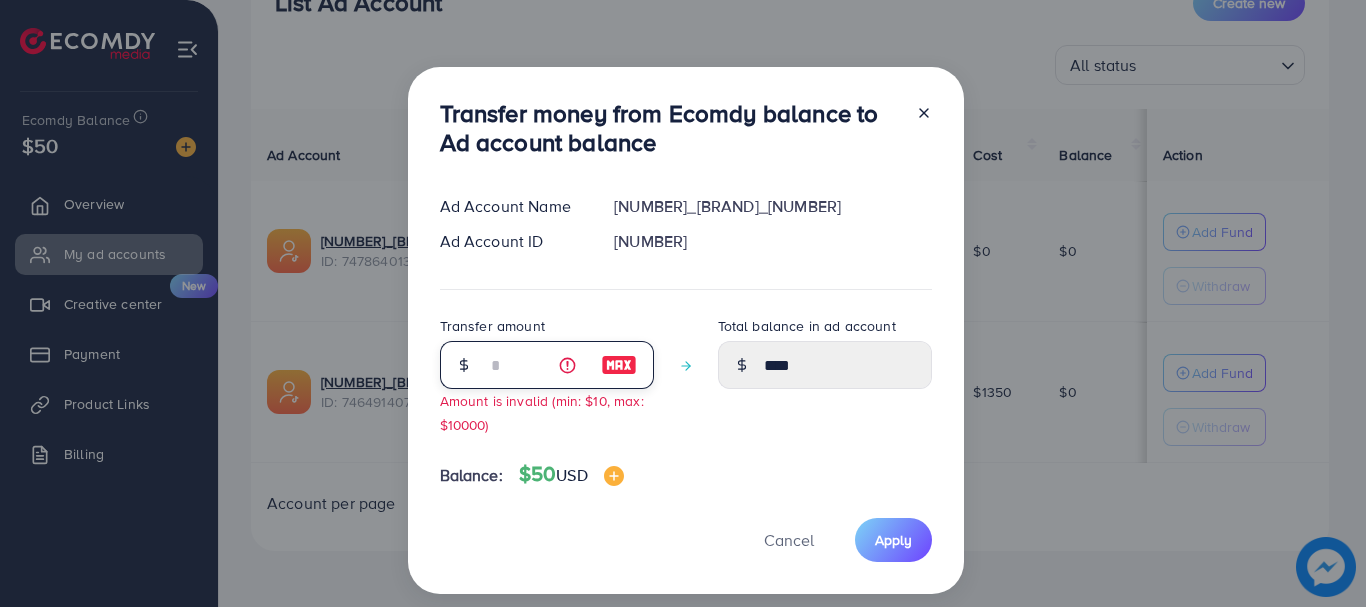 type on "**" 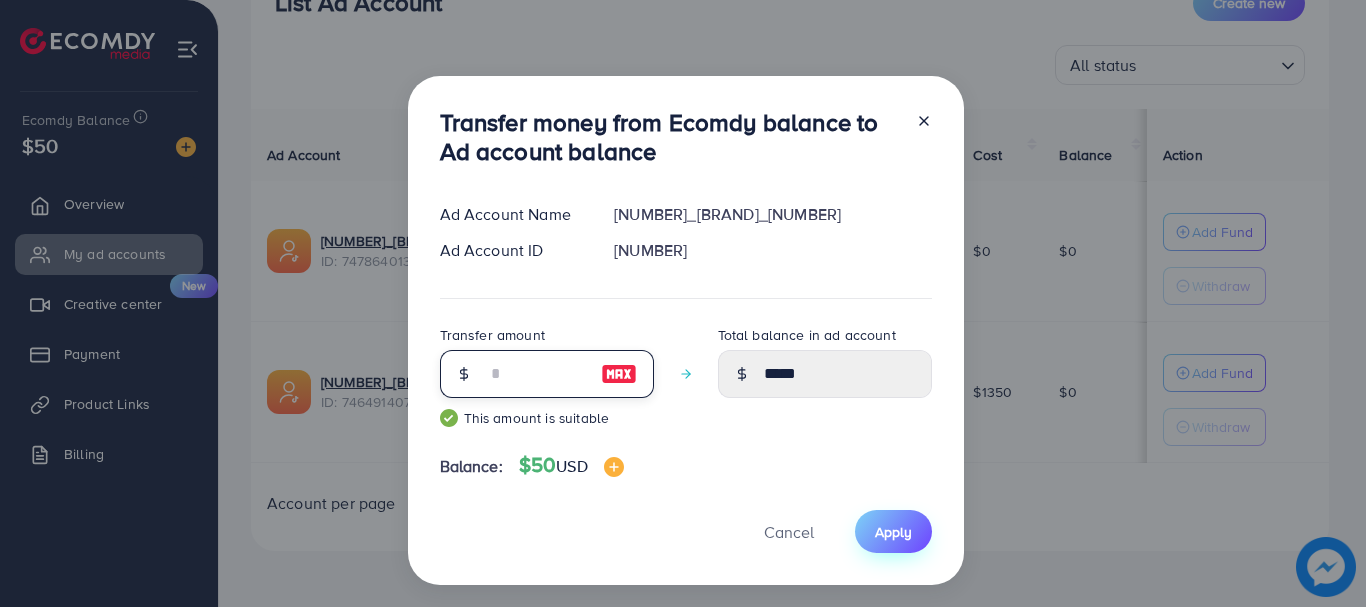 type on "**" 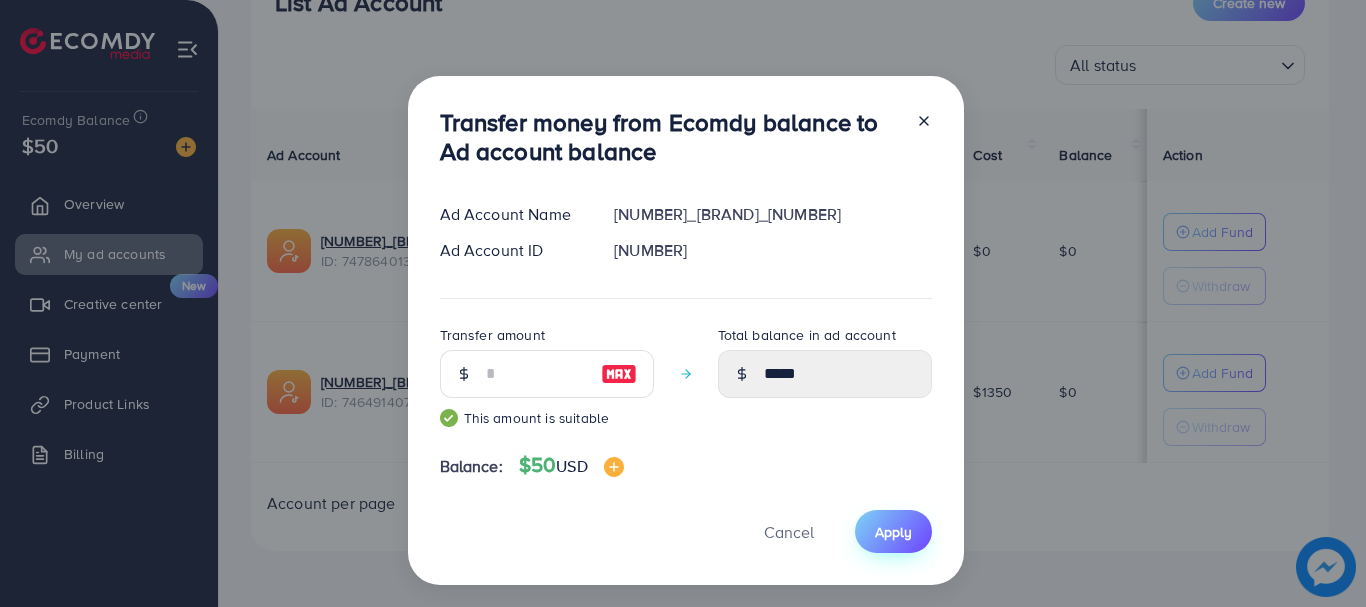 click on "Apply" at bounding box center [893, 531] 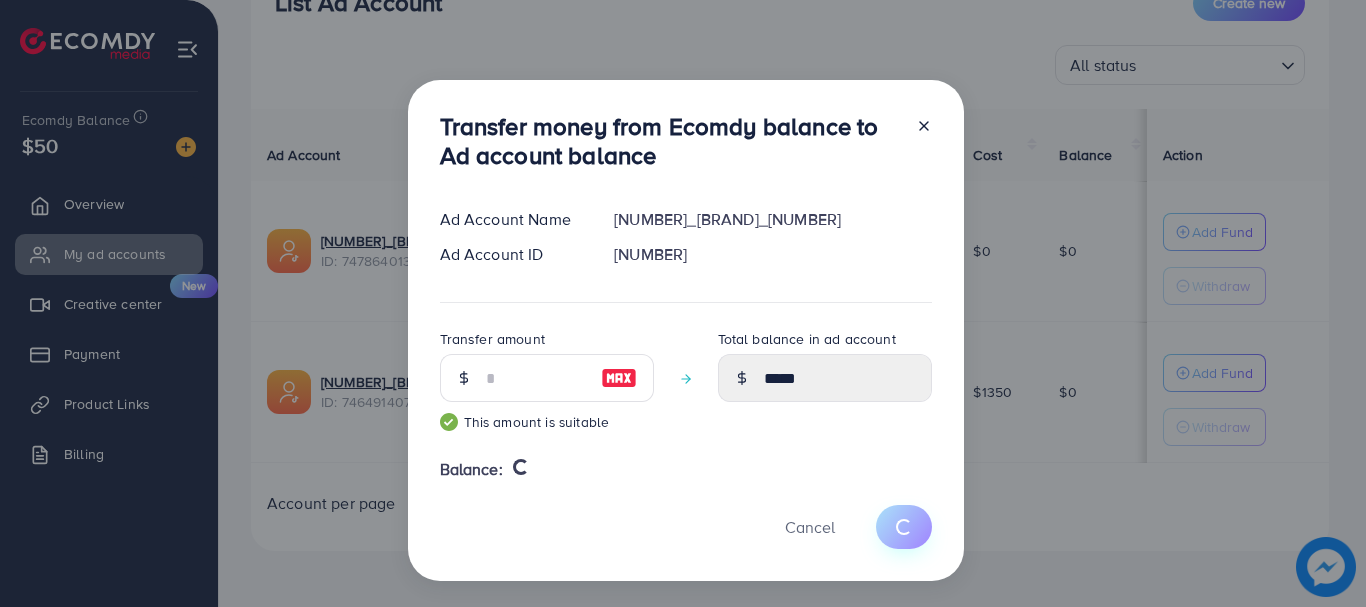 type 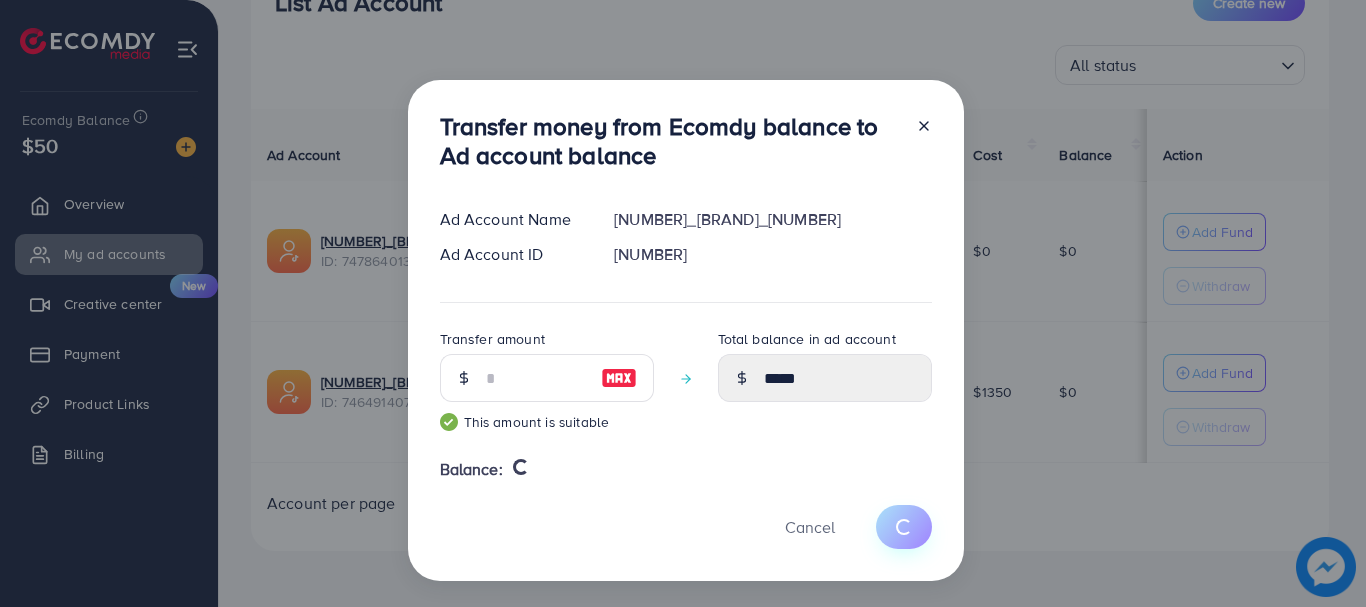 type on "*" 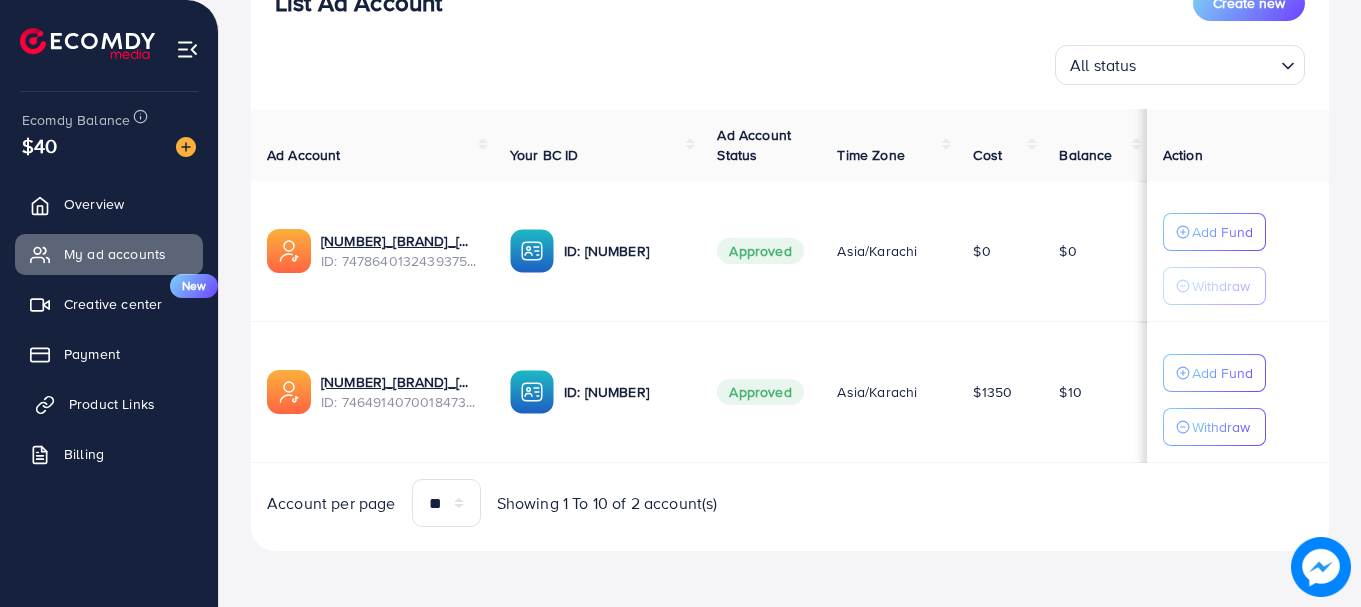 click on "Product Links" at bounding box center (109, 404) 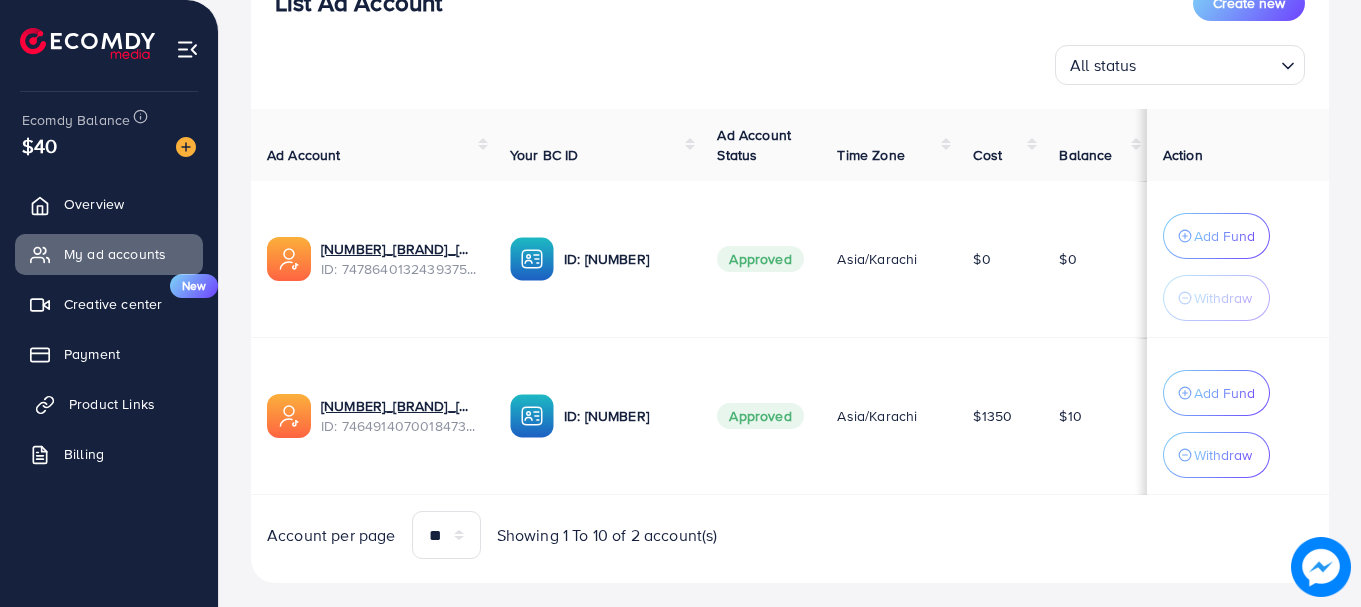 click on "Product Links" at bounding box center (112, 404) 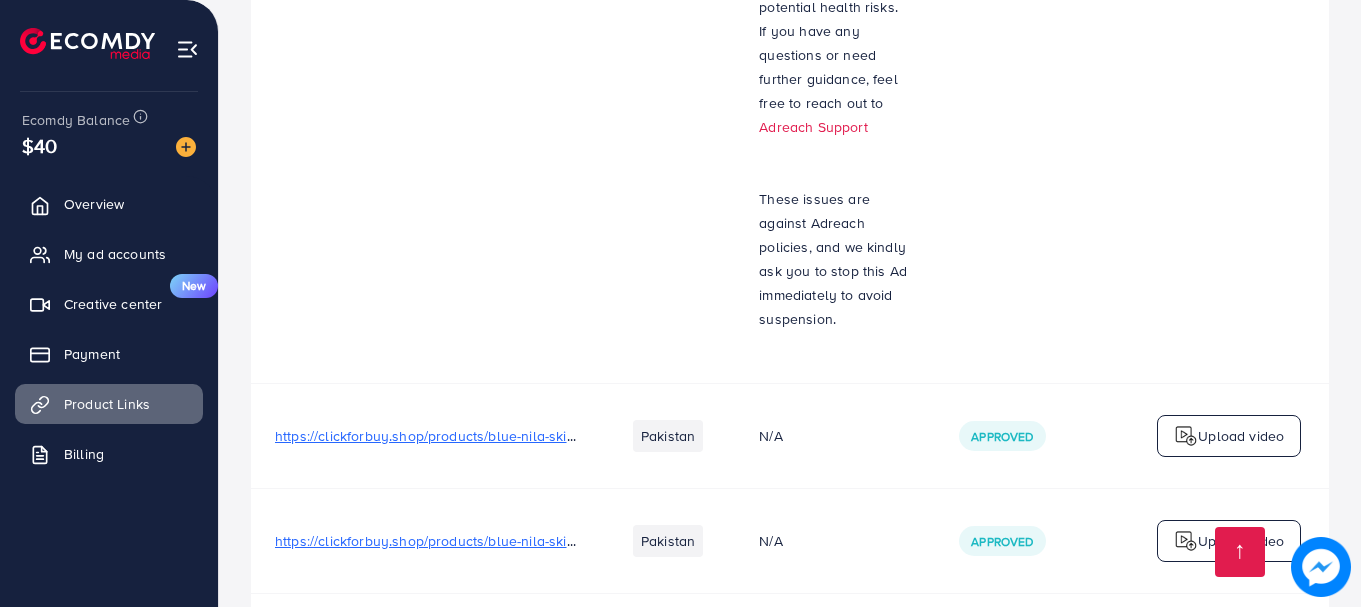 scroll, scrollTop: 3119, scrollLeft: 0, axis: vertical 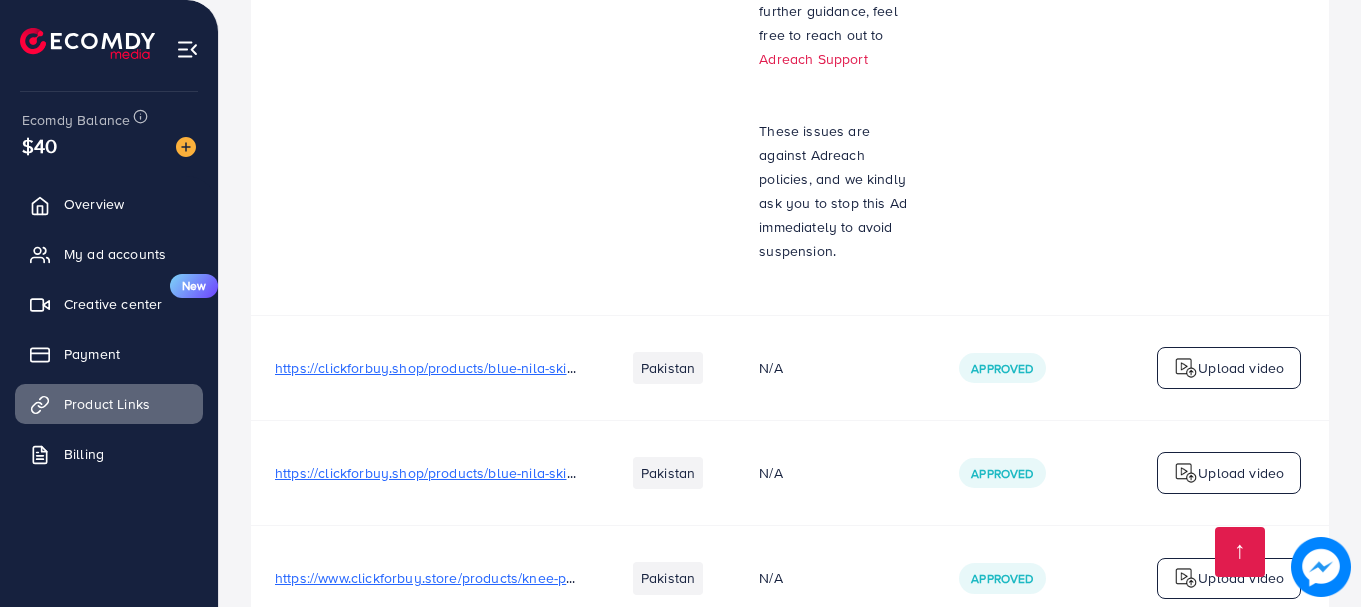 click on "Upload video" at bounding box center [1241, 578] 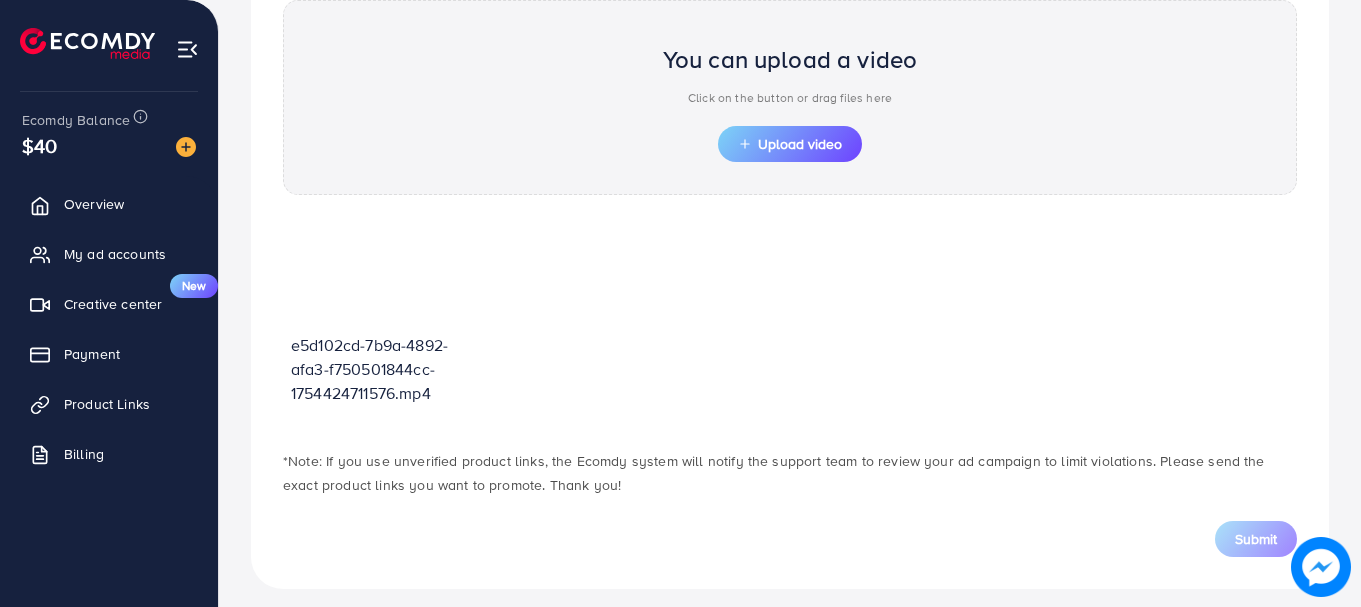 scroll, scrollTop: 0, scrollLeft: 0, axis: both 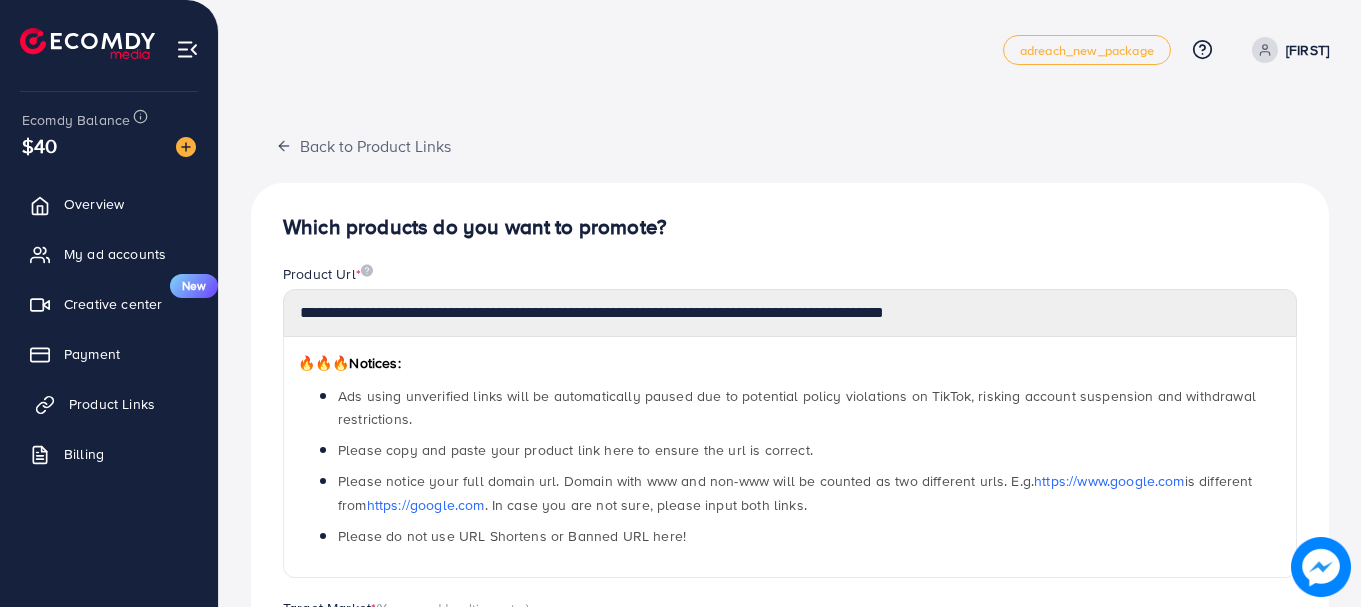 click on "Product Links" at bounding box center (109, 404) 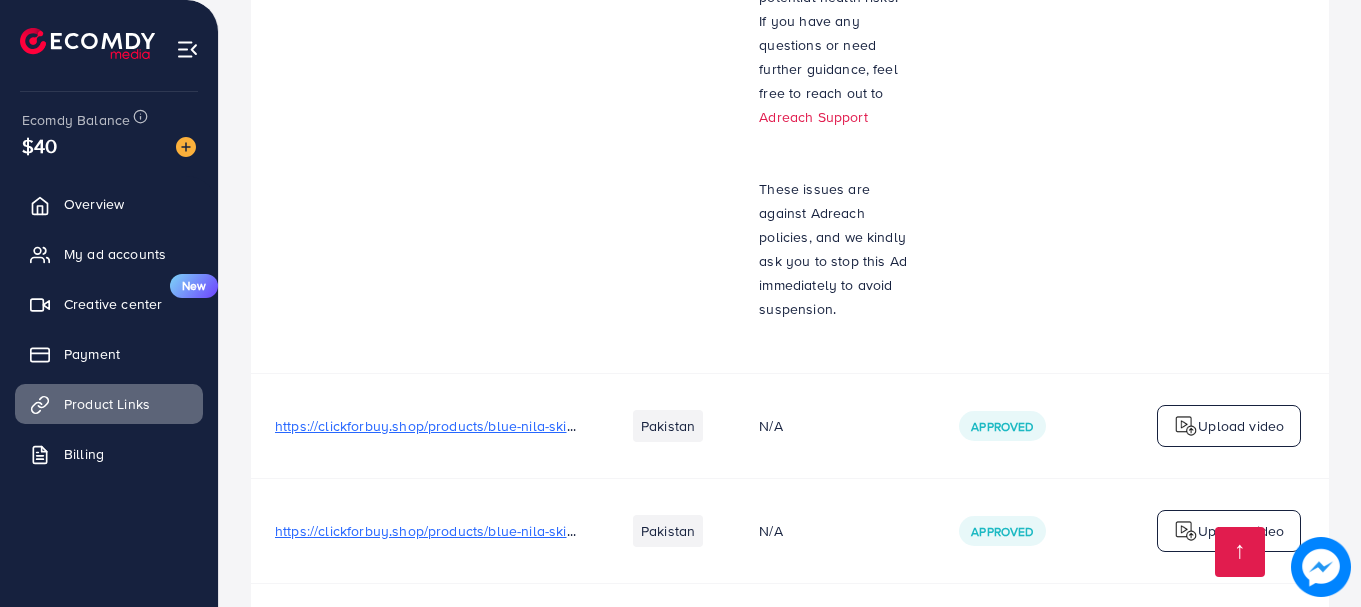 scroll, scrollTop: 3119, scrollLeft: 0, axis: vertical 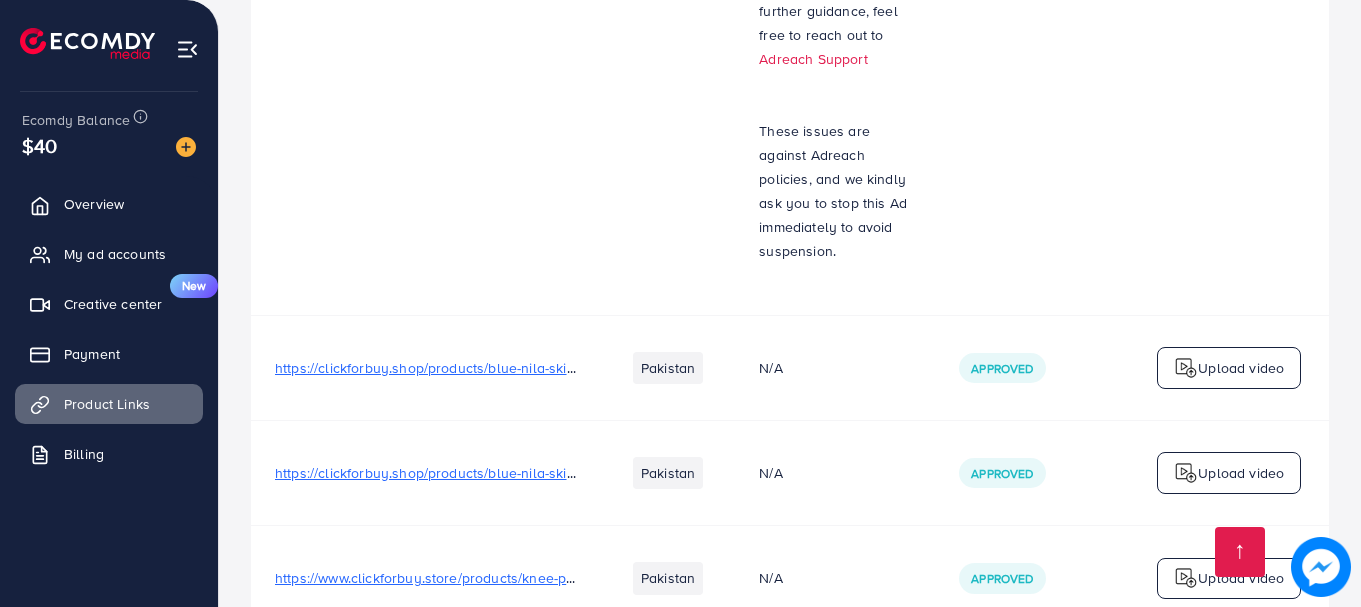 click on "Upload video" at bounding box center [1241, 368] 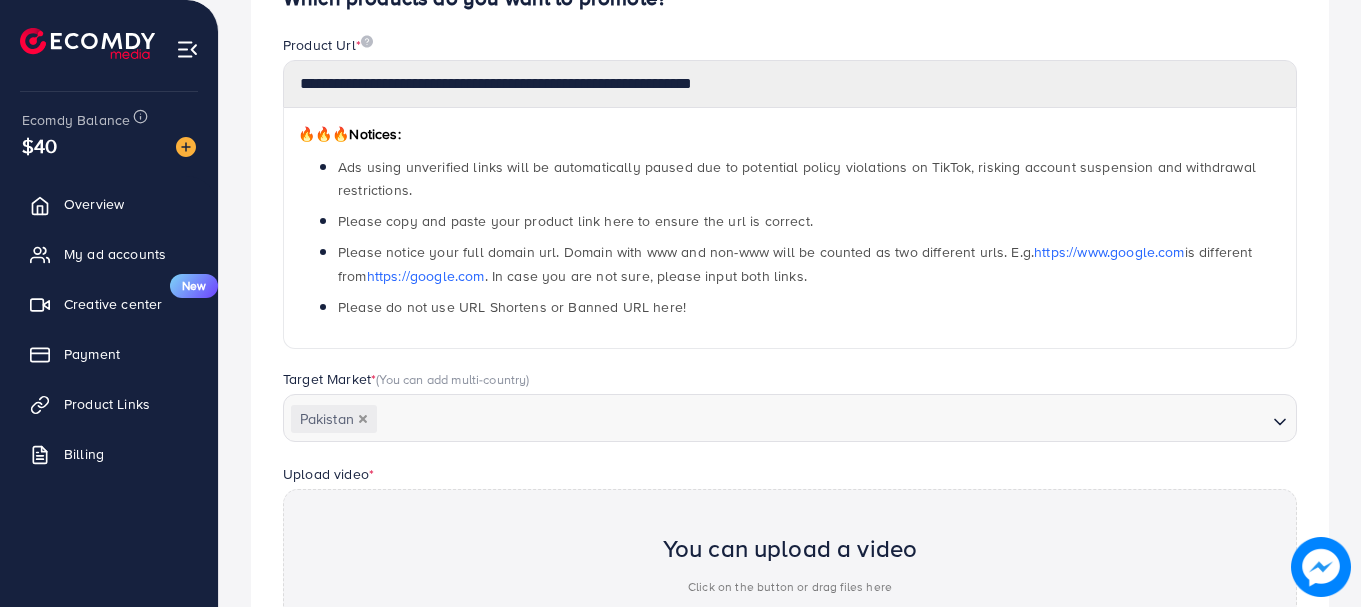 scroll, scrollTop: 0, scrollLeft: 0, axis: both 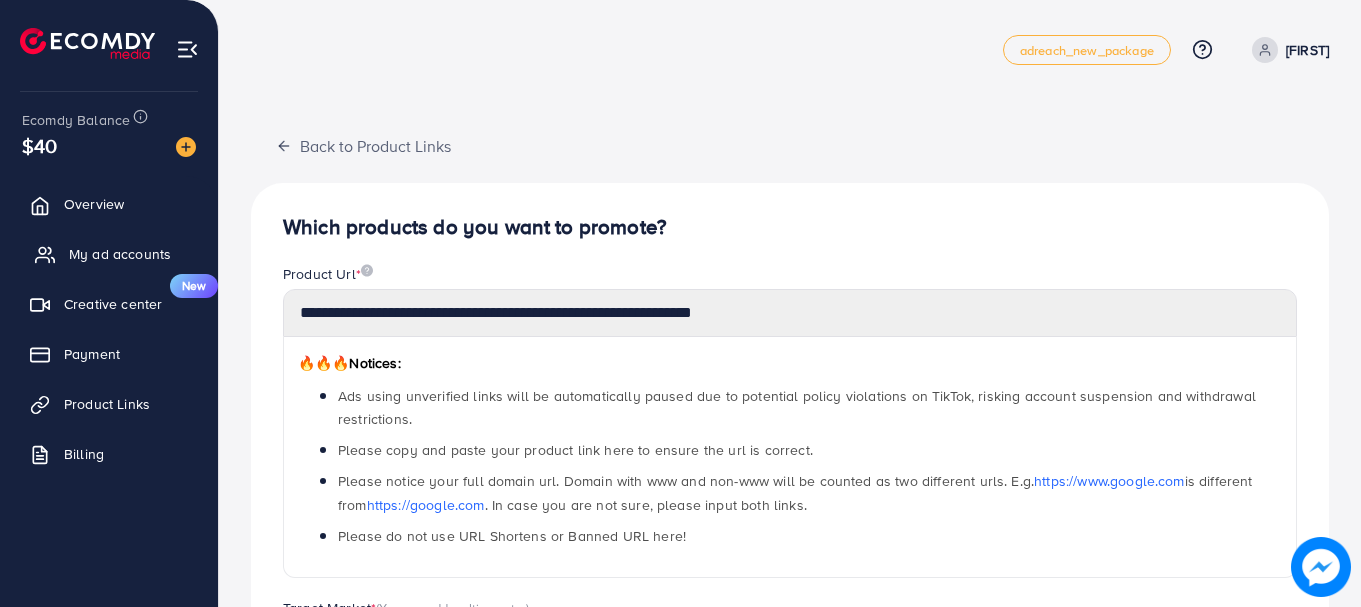 click on "My ad accounts" at bounding box center [120, 254] 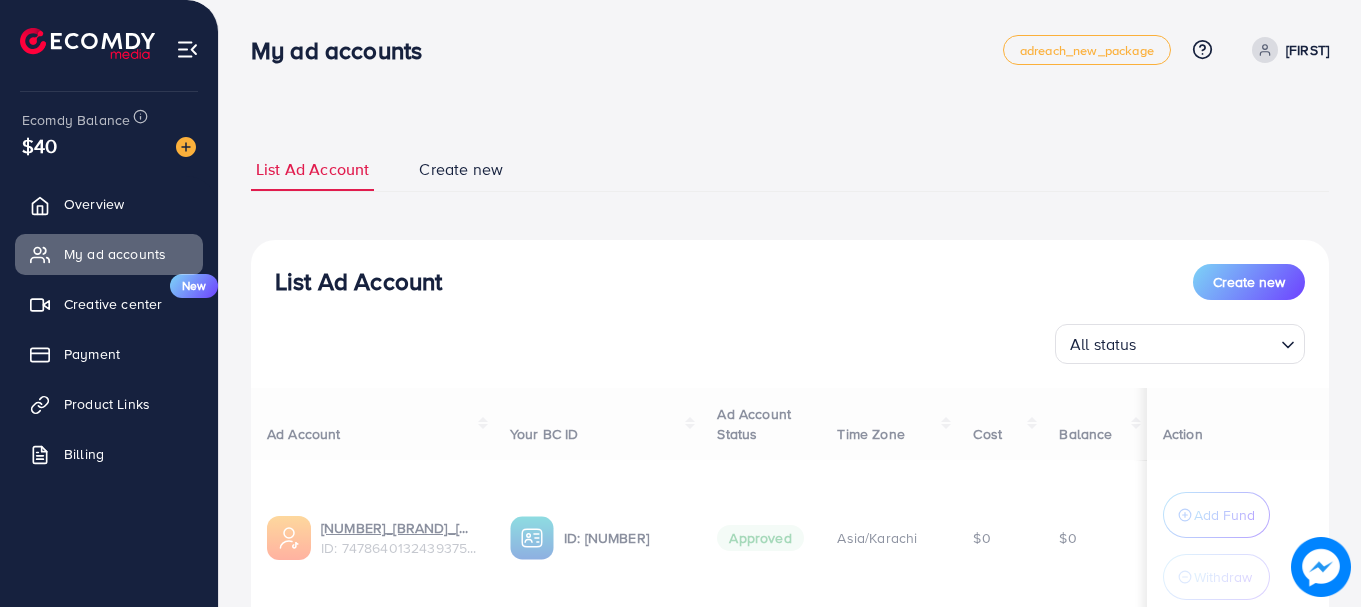 scroll, scrollTop: 311, scrollLeft: 0, axis: vertical 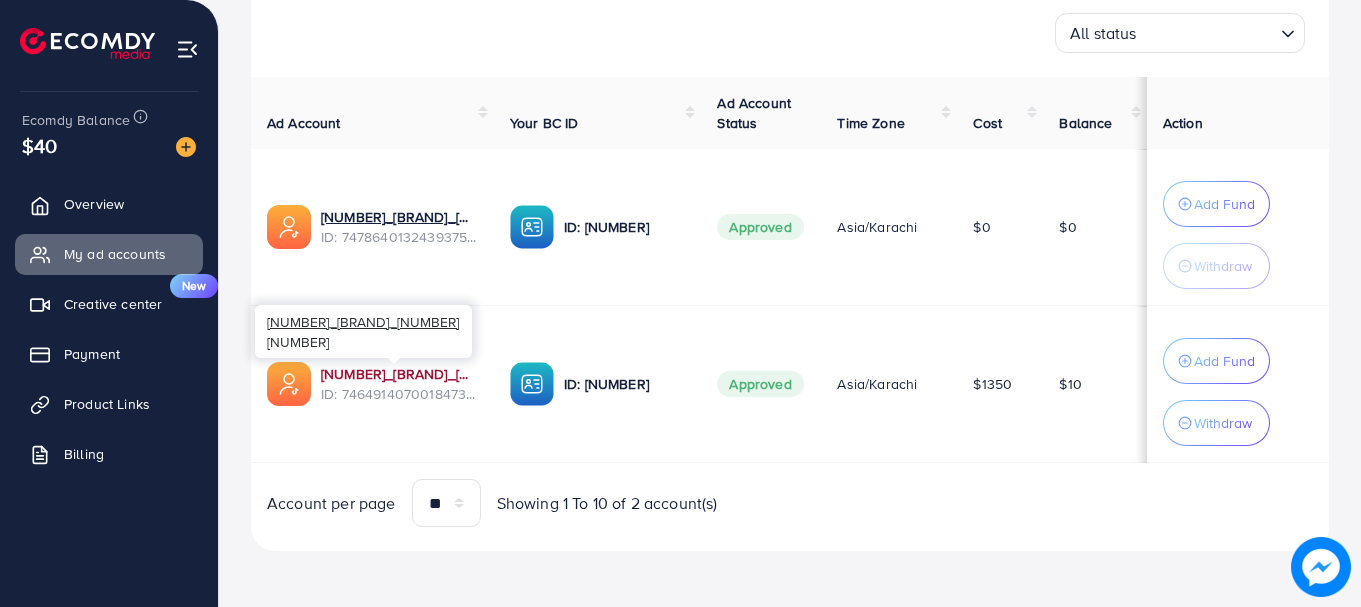 click on "1023965_zain faysal fabrics_1738060760503" at bounding box center [399, 374] 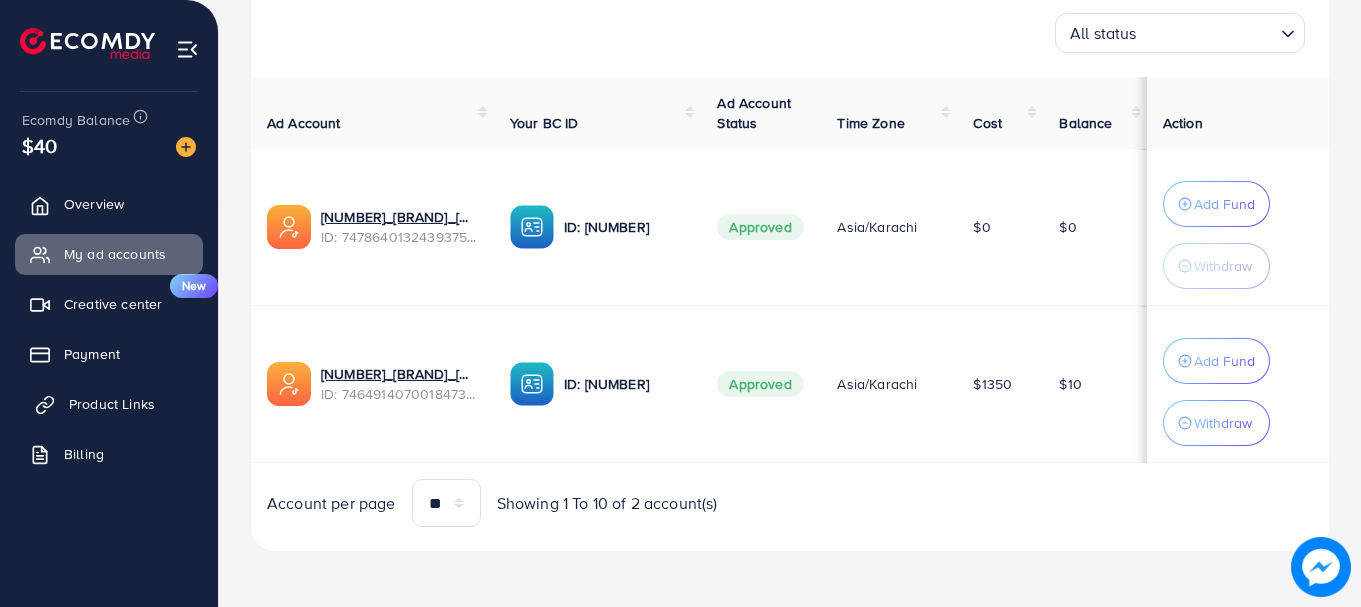 click on "Product Links" at bounding box center [112, 404] 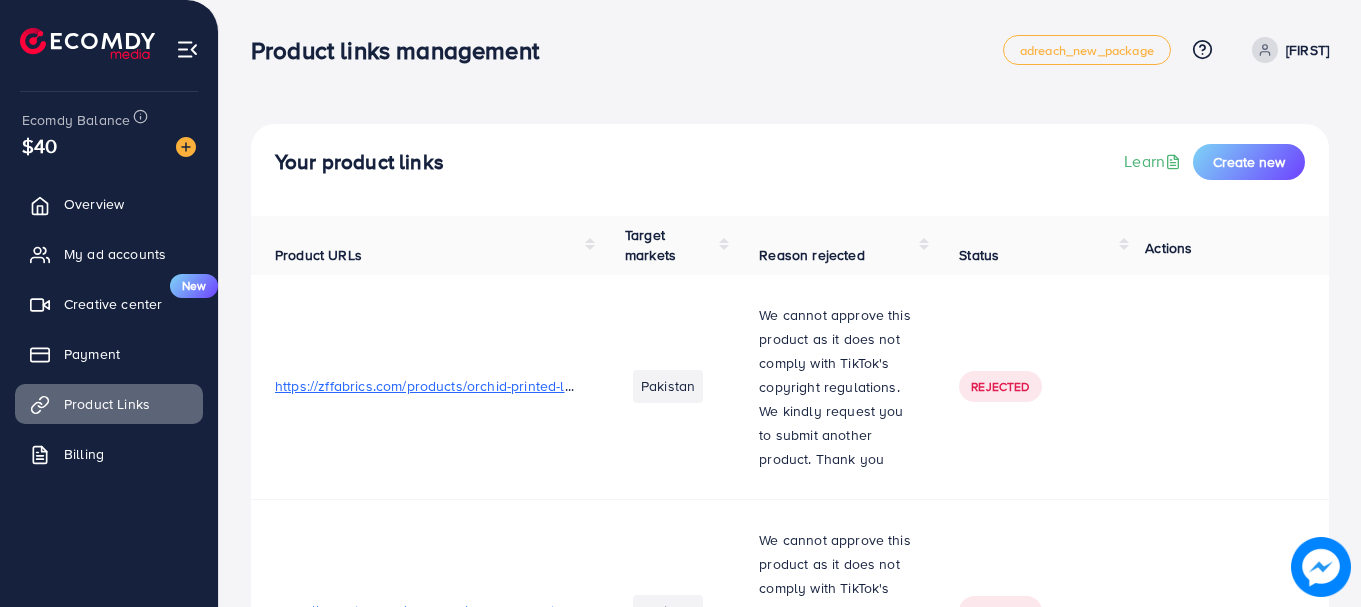scroll, scrollTop: 1, scrollLeft: 0, axis: vertical 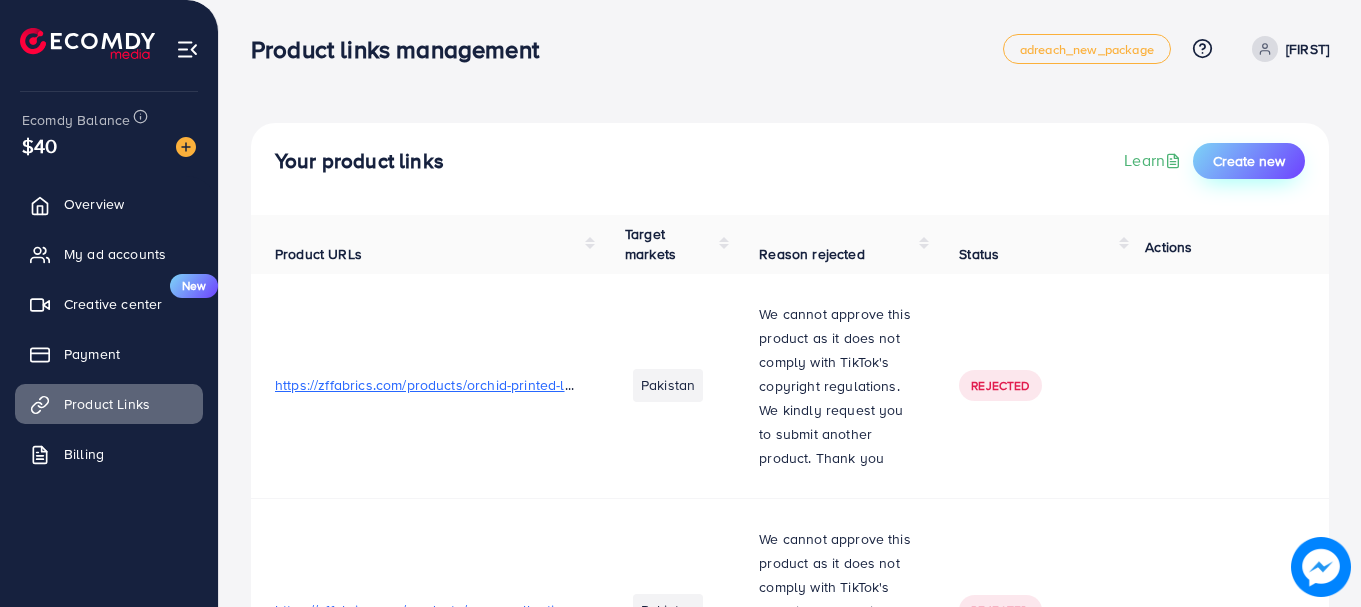 click on "Create new" at bounding box center (1249, 161) 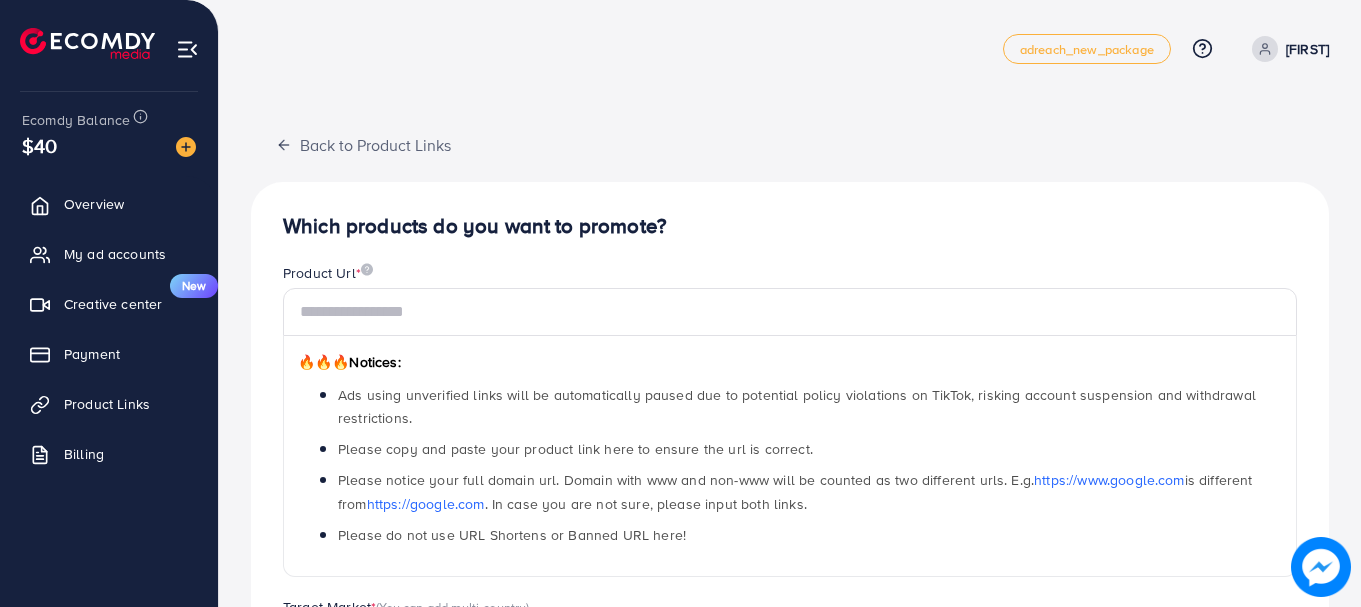 scroll, scrollTop: 0, scrollLeft: 0, axis: both 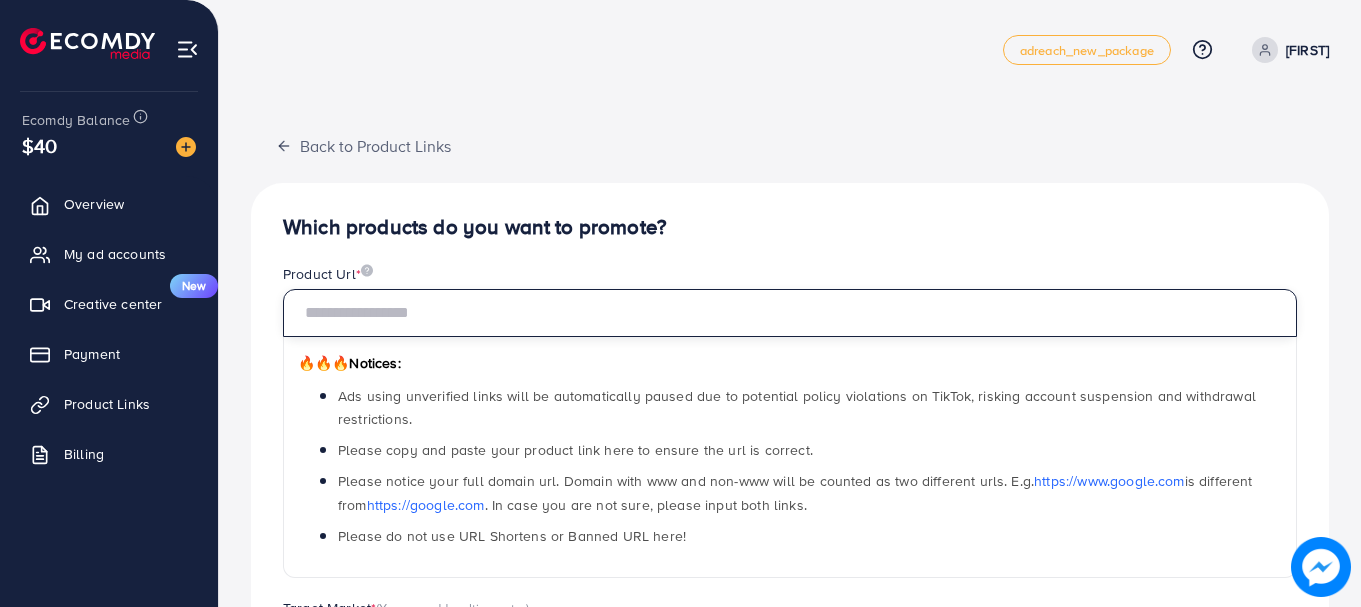 click at bounding box center (790, 313) 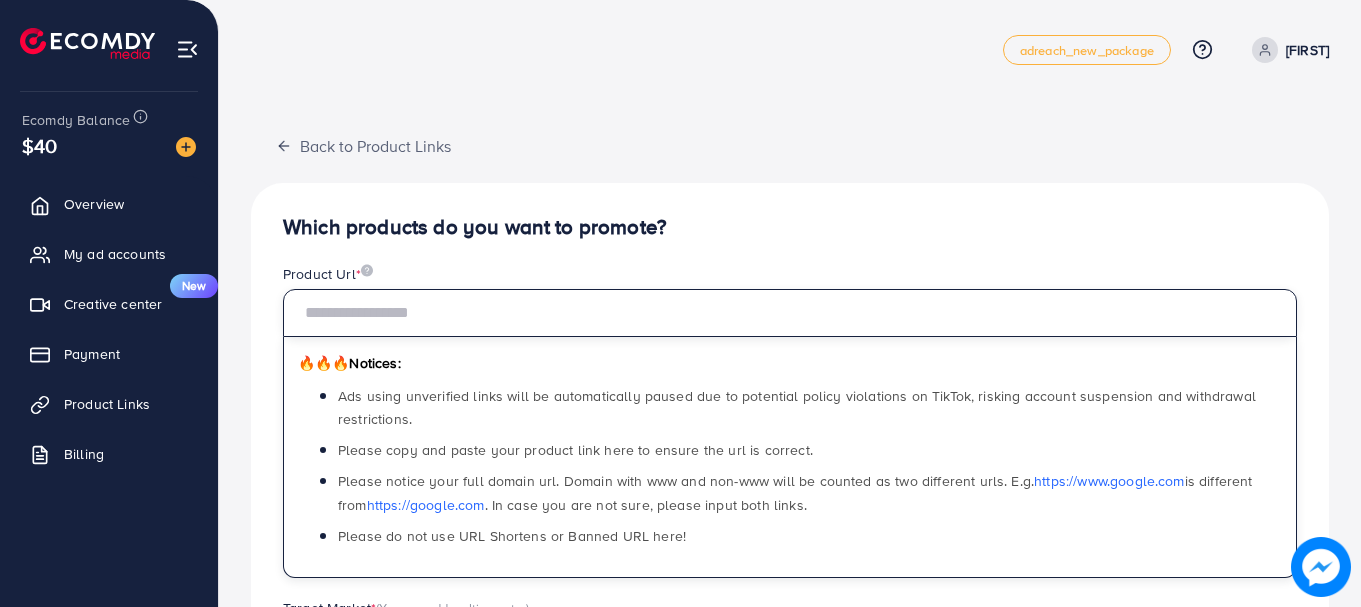 paste on "**********" 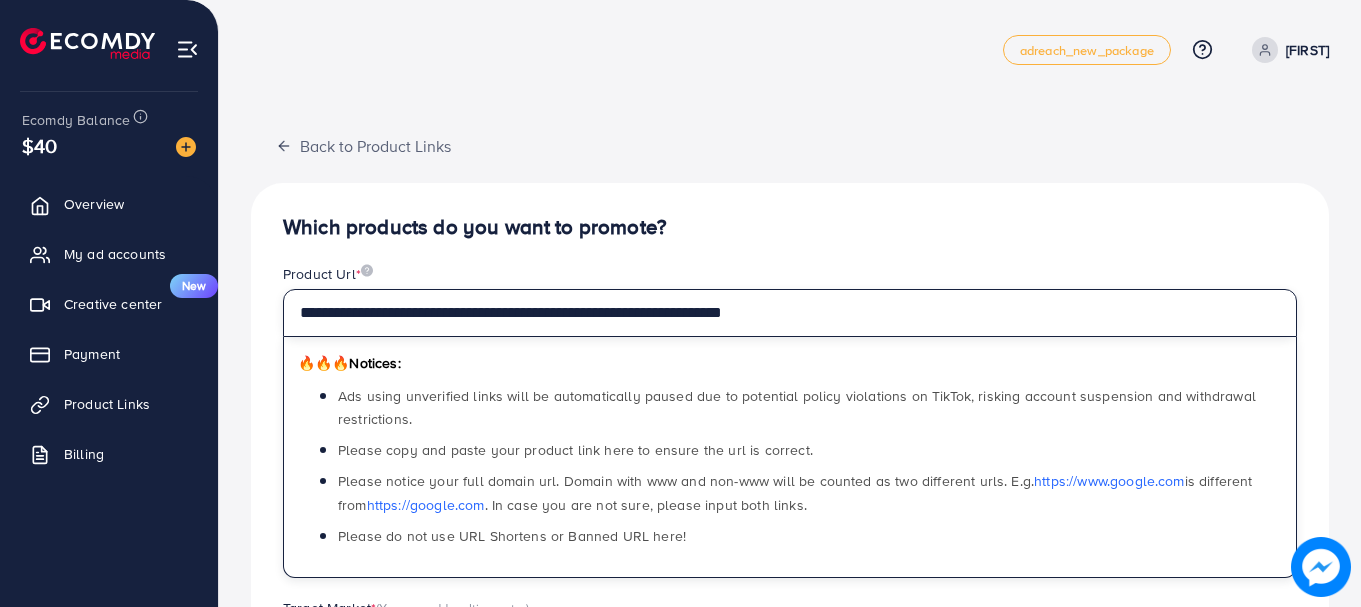 scroll, scrollTop: 518, scrollLeft: 0, axis: vertical 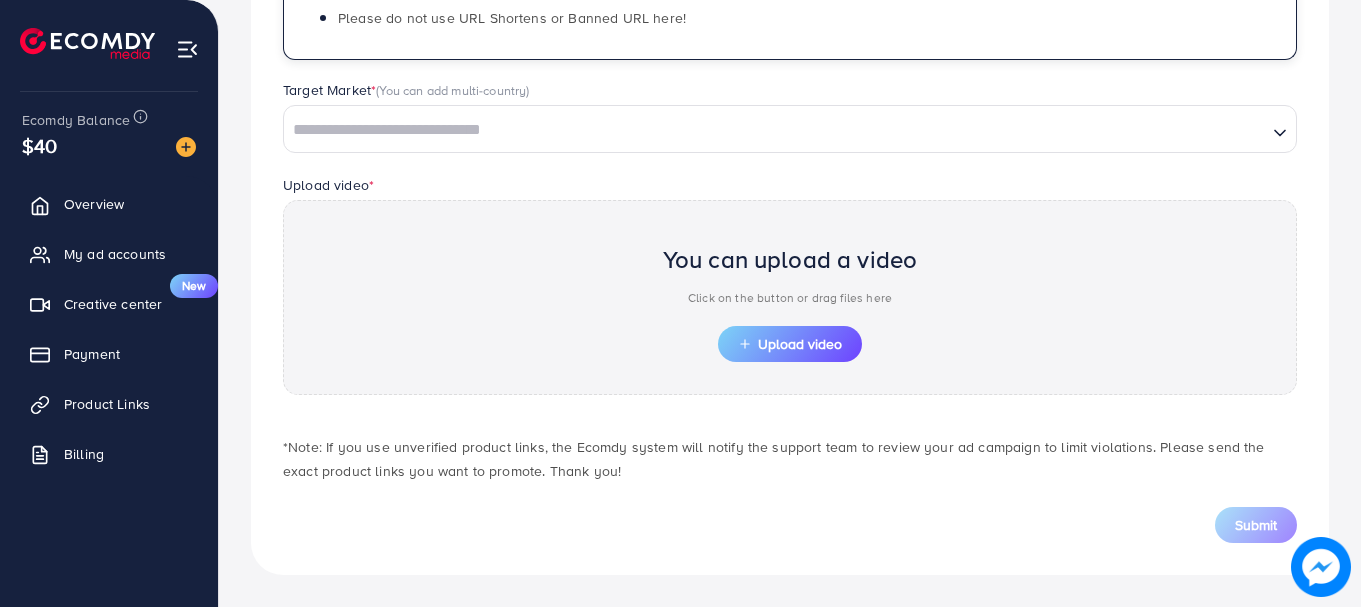 type on "**********" 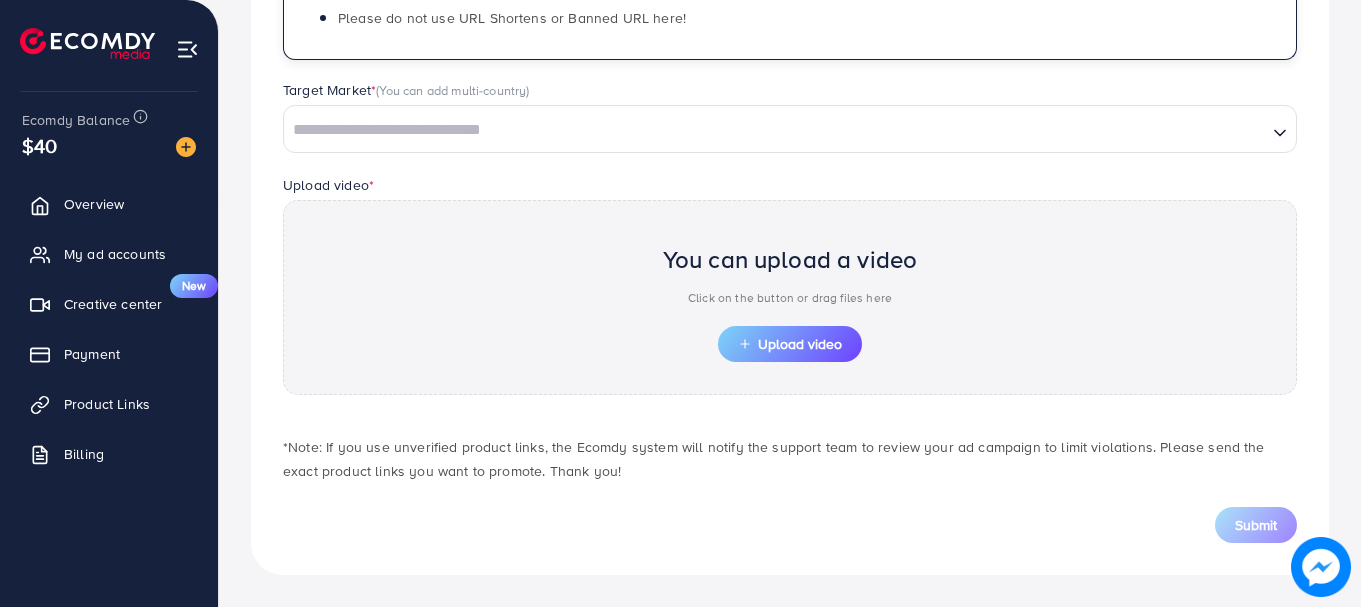 click at bounding box center [775, 130] 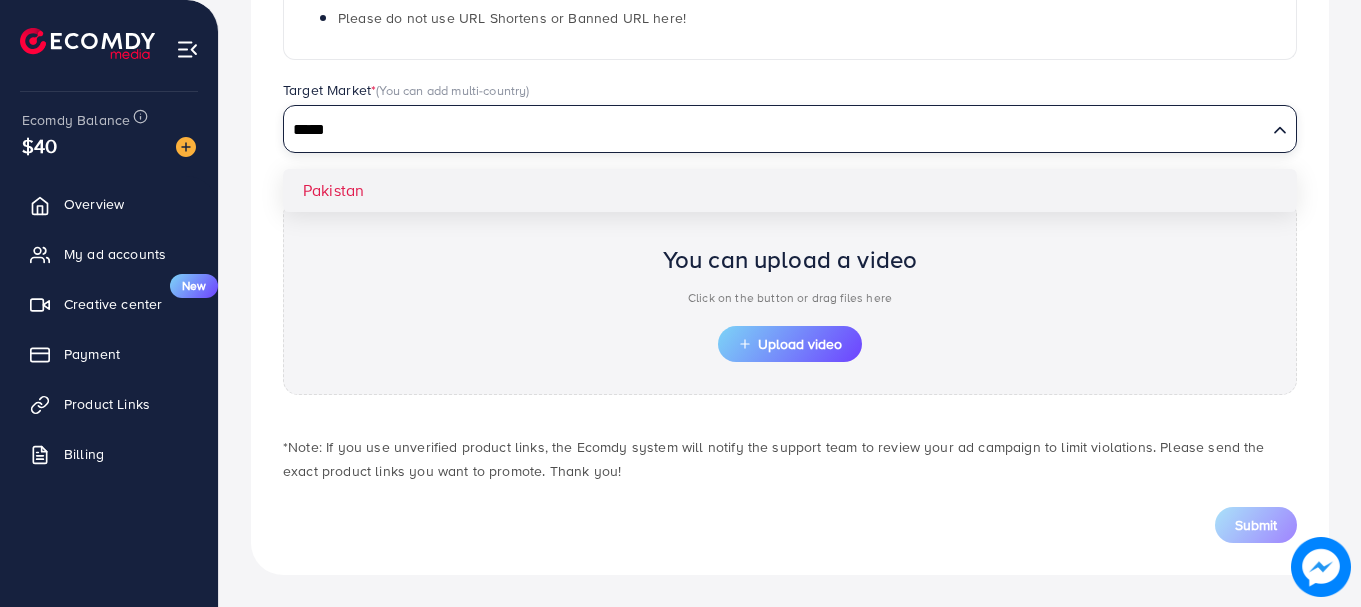 type on "*****" 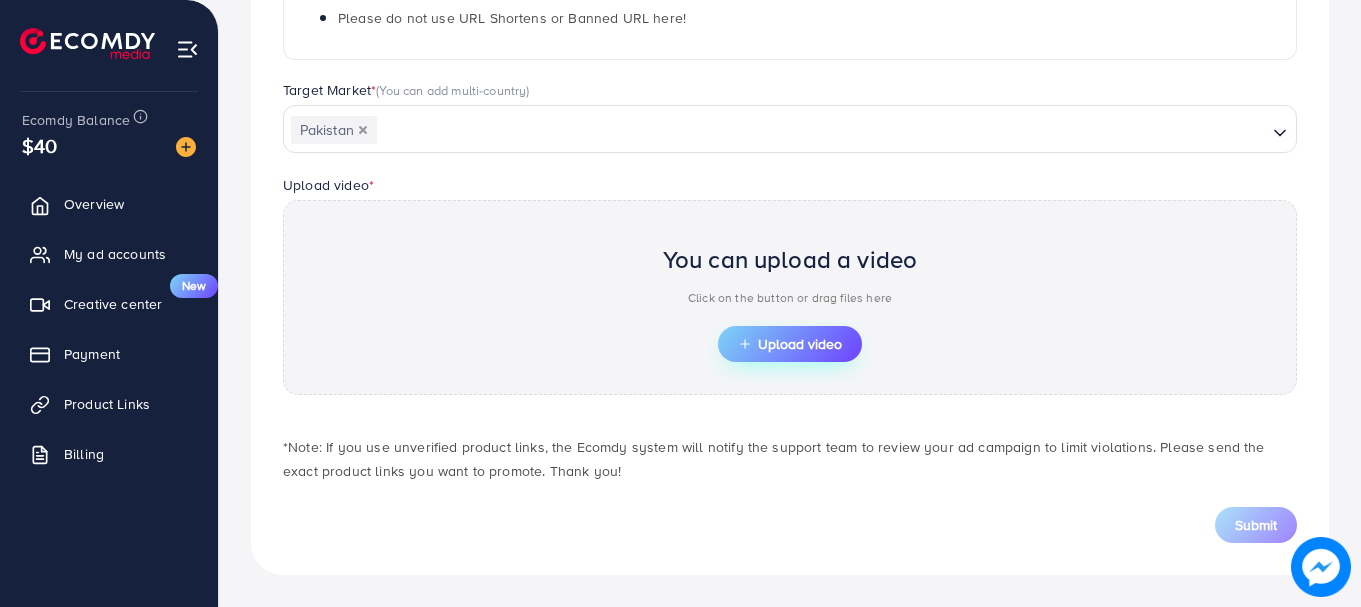 click on "Upload video" at bounding box center (790, 344) 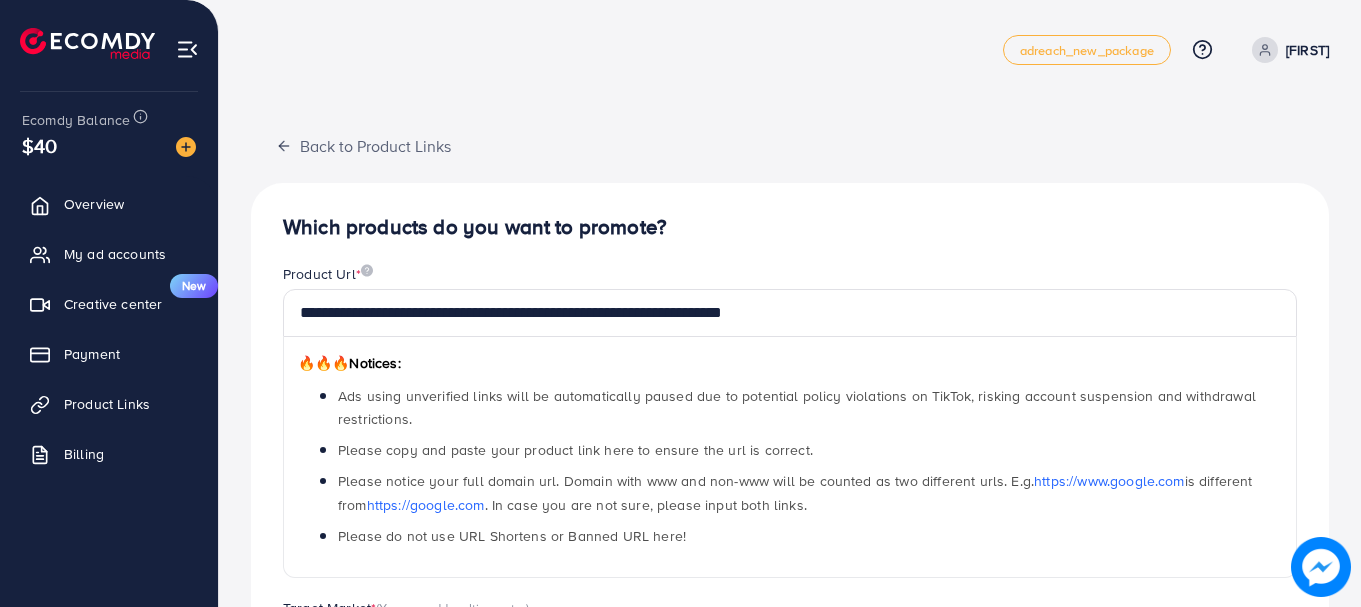 scroll, scrollTop: 555, scrollLeft: 0, axis: vertical 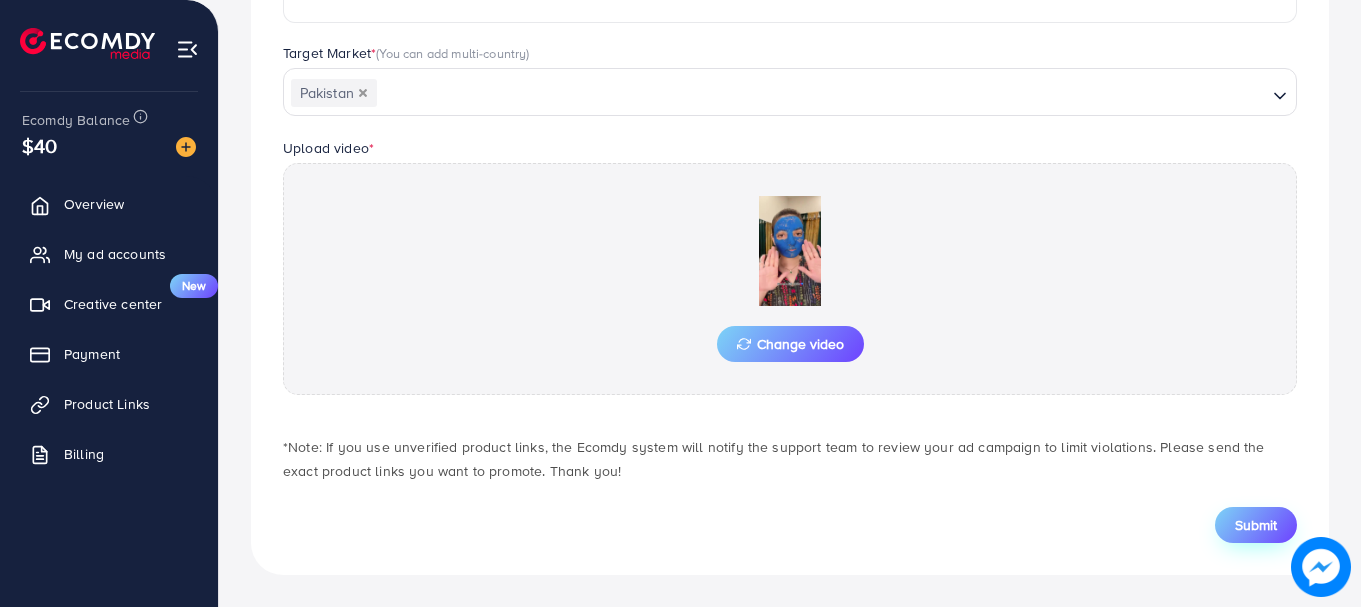 click on "Submit" at bounding box center (1256, 525) 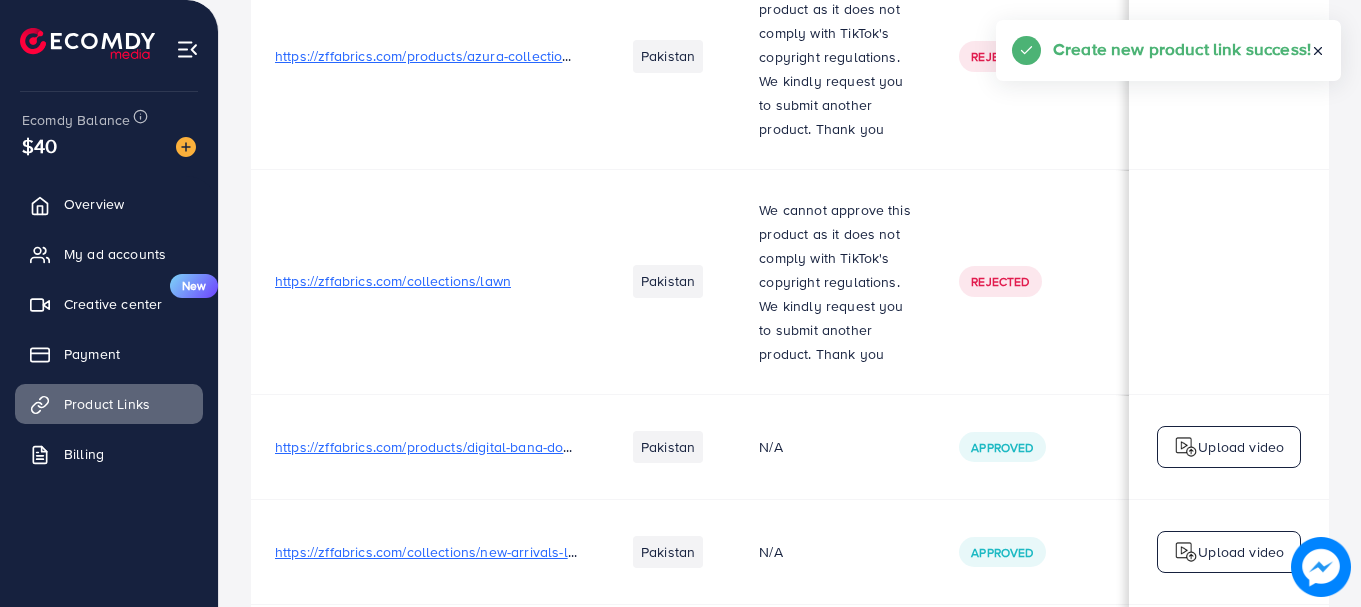scroll, scrollTop: 0, scrollLeft: 0, axis: both 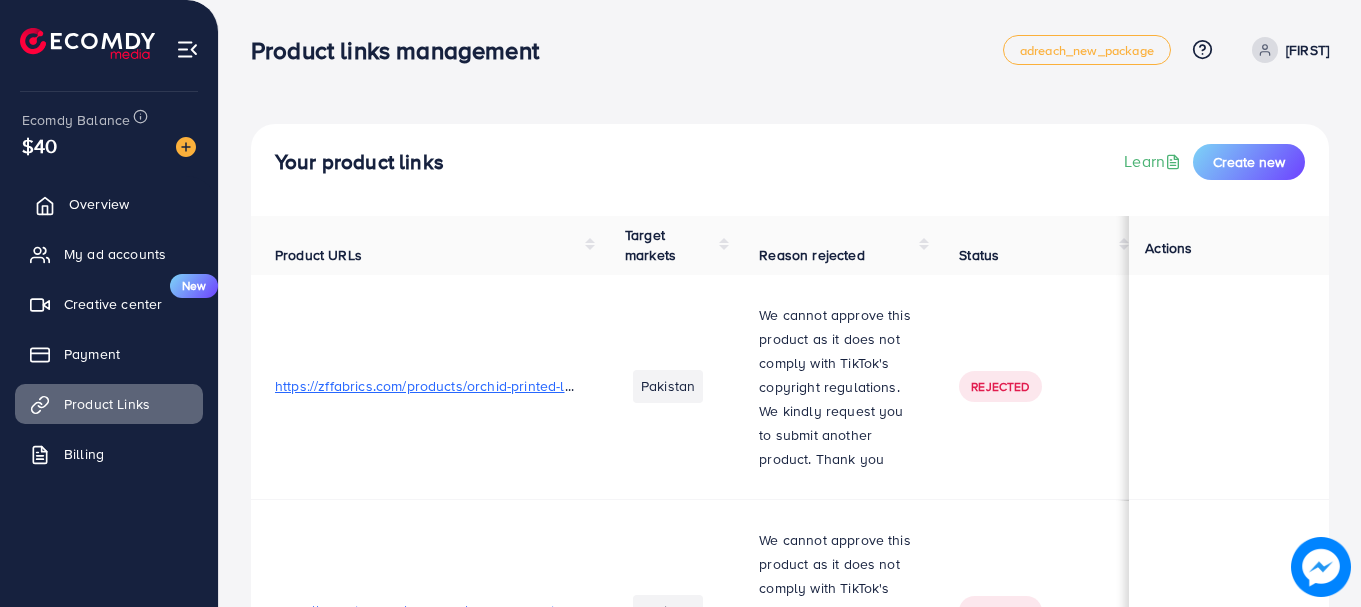 click on "Overview" at bounding box center [99, 204] 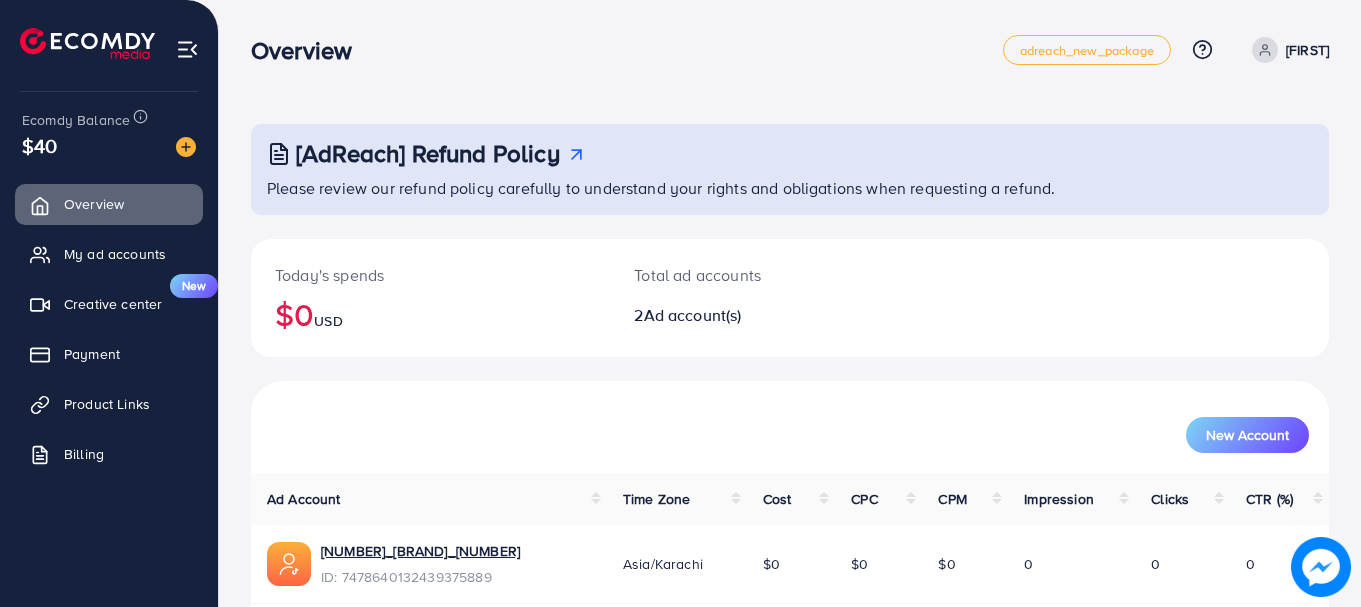 scroll, scrollTop: 160, scrollLeft: 0, axis: vertical 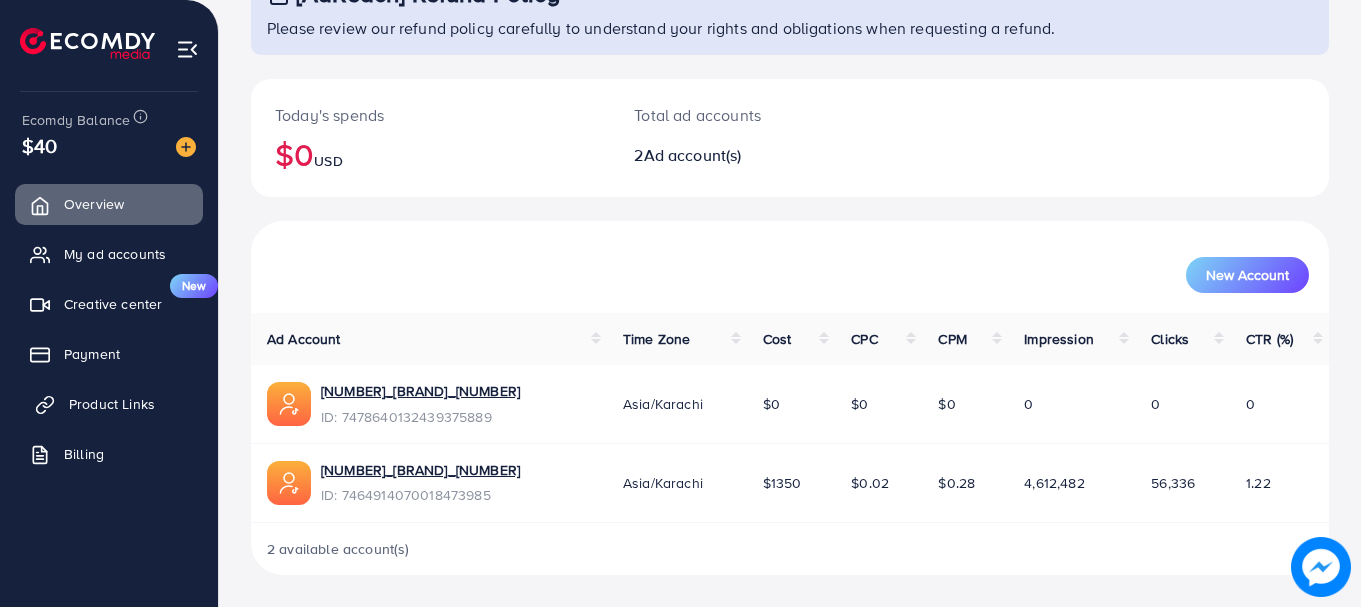 click on "Product Links" at bounding box center [112, 404] 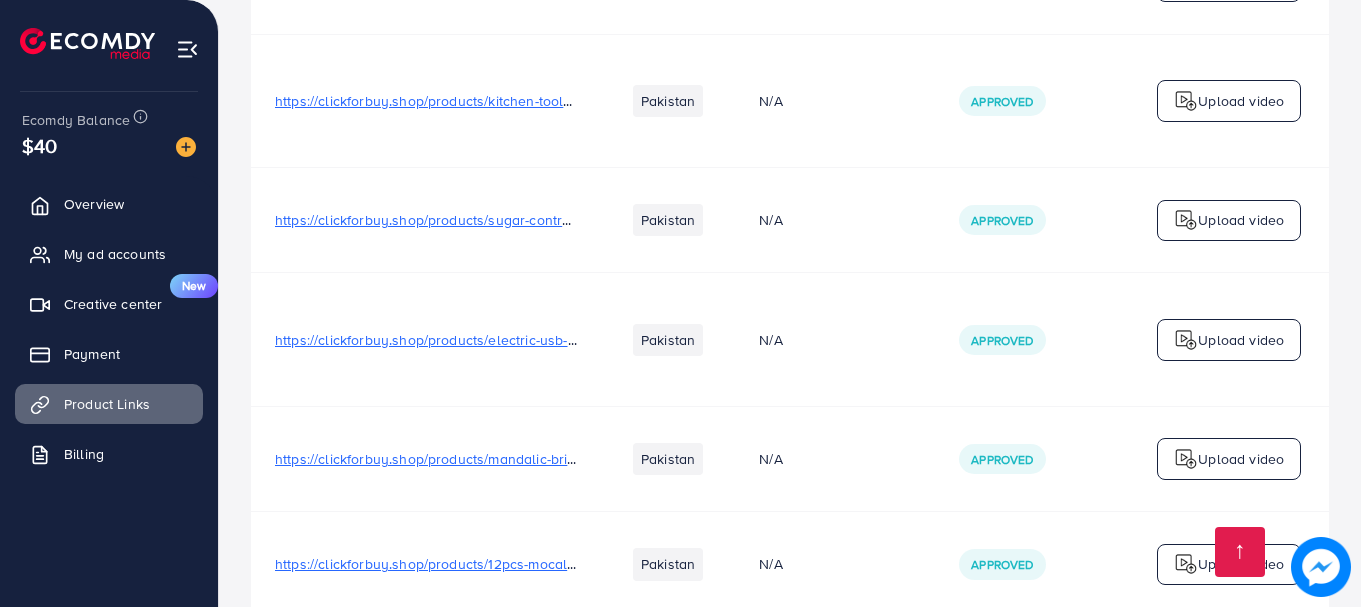scroll, scrollTop: 1990, scrollLeft: 0, axis: vertical 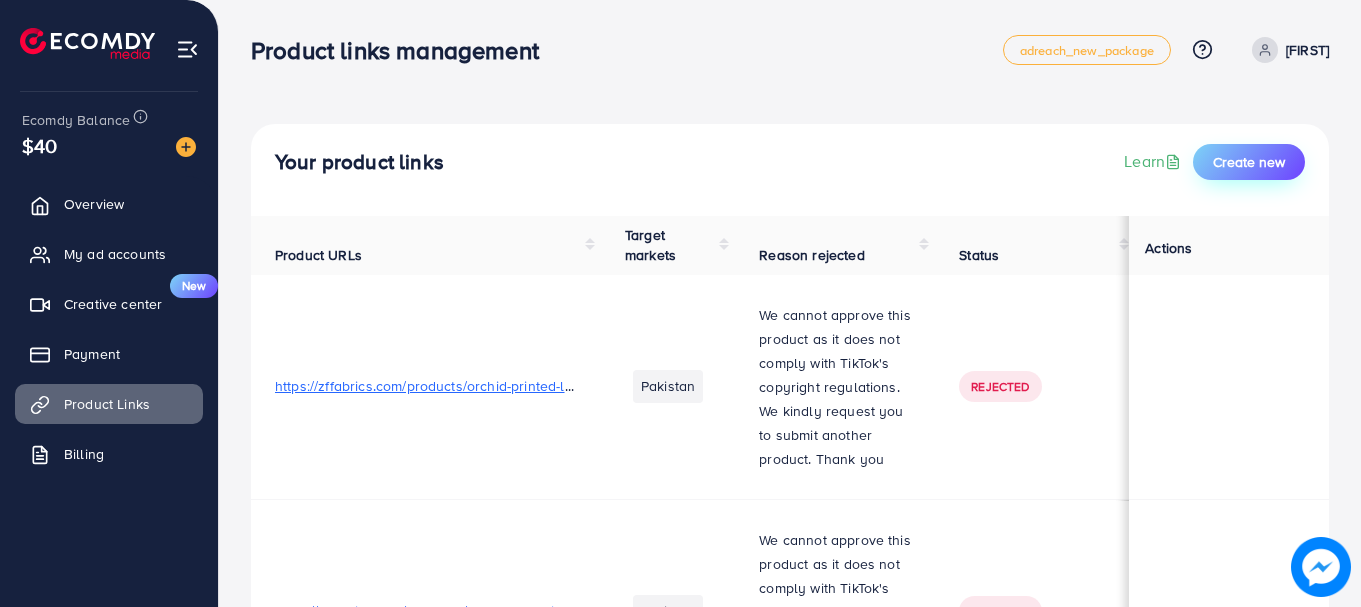 click on "Create new" at bounding box center [1249, 162] 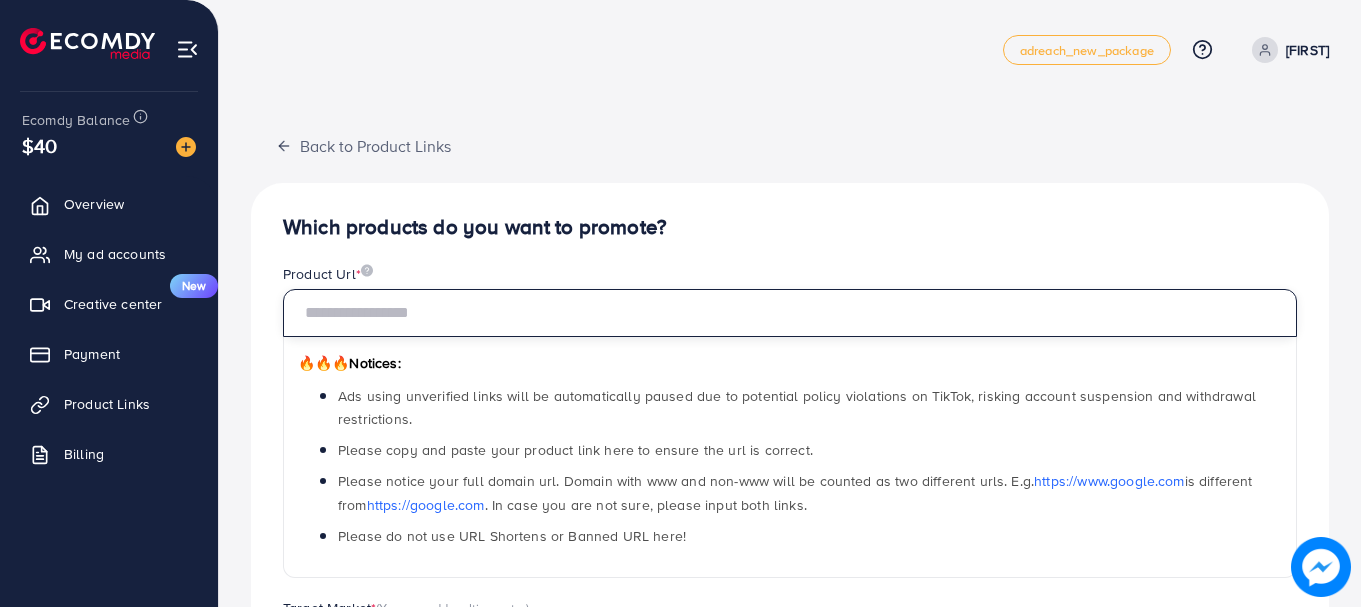 click at bounding box center [790, 313] 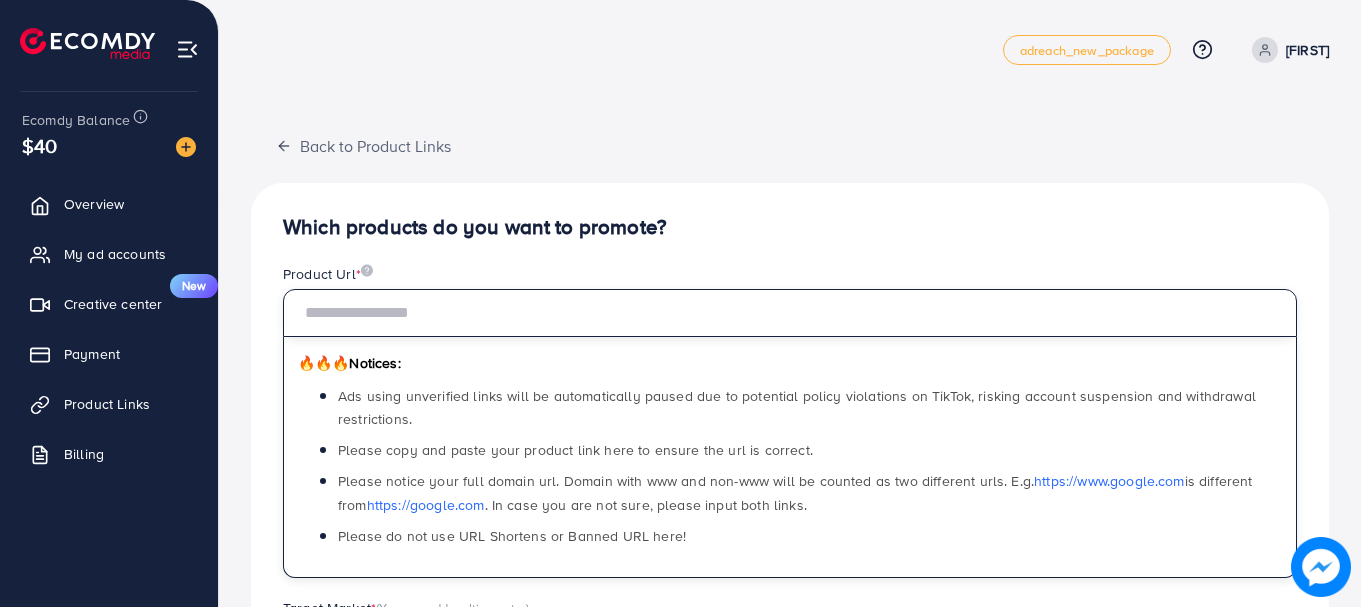 paste on "**********" 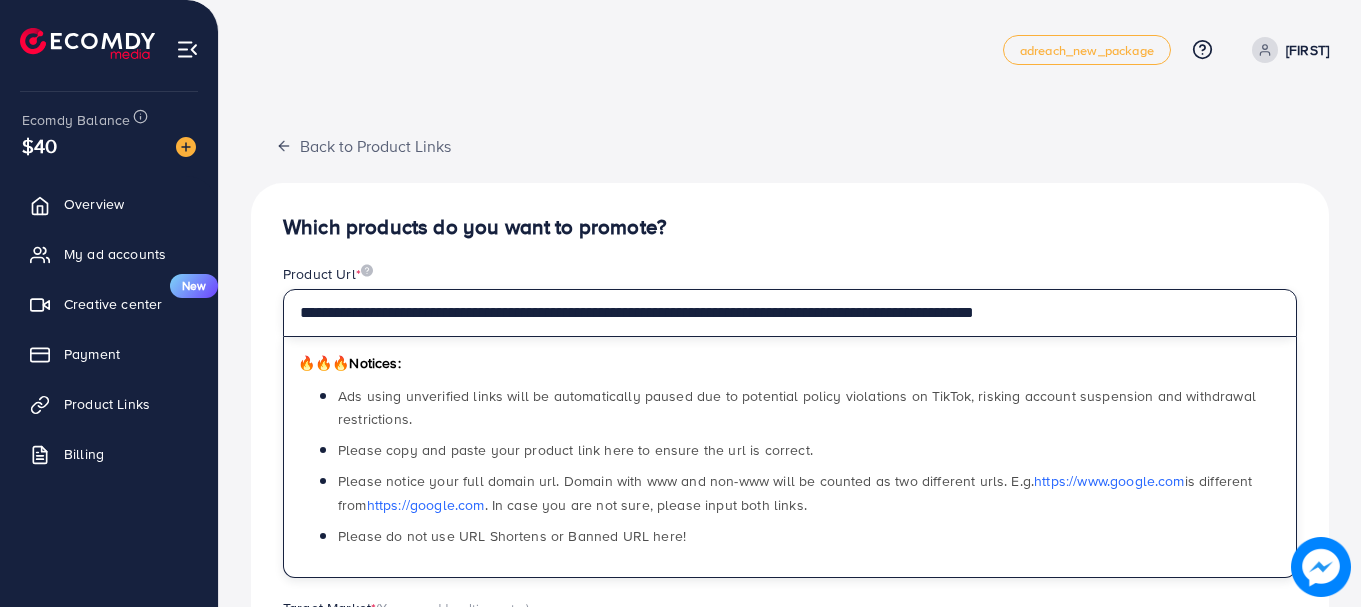 scroll, scrollTop: 518, scrollLeft: 0, axis: vertical 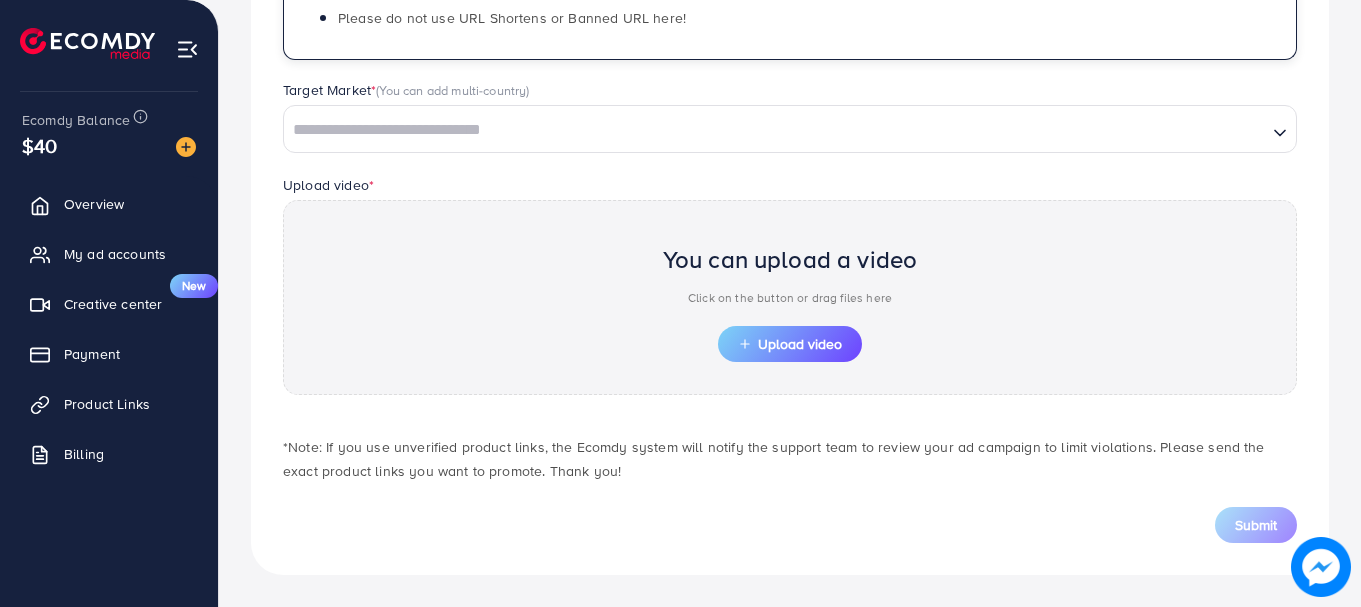 type on "**********" 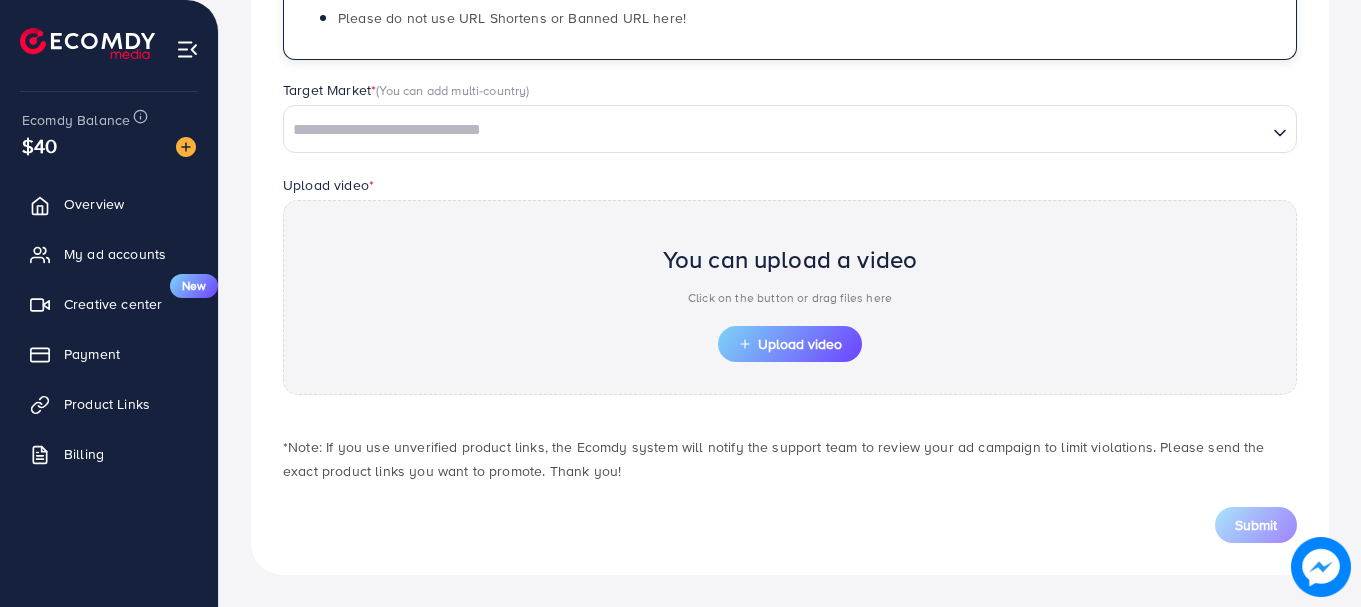 click on "Loading..." at bounding box center [790, 129] 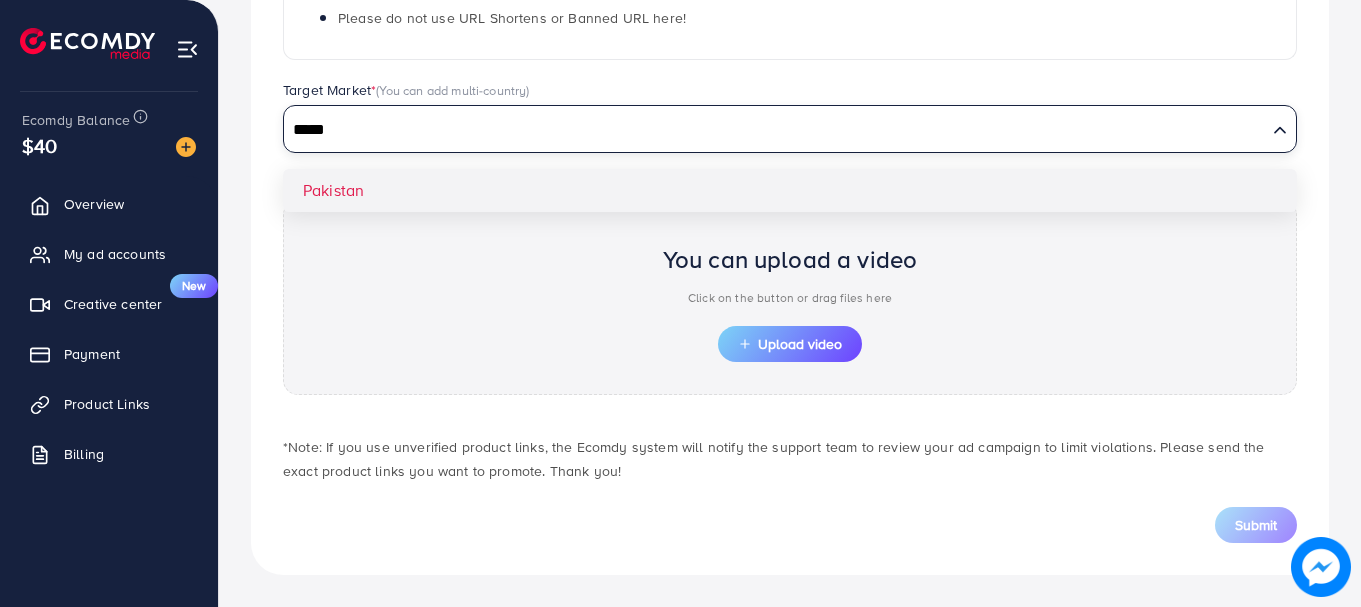 type on "*****" 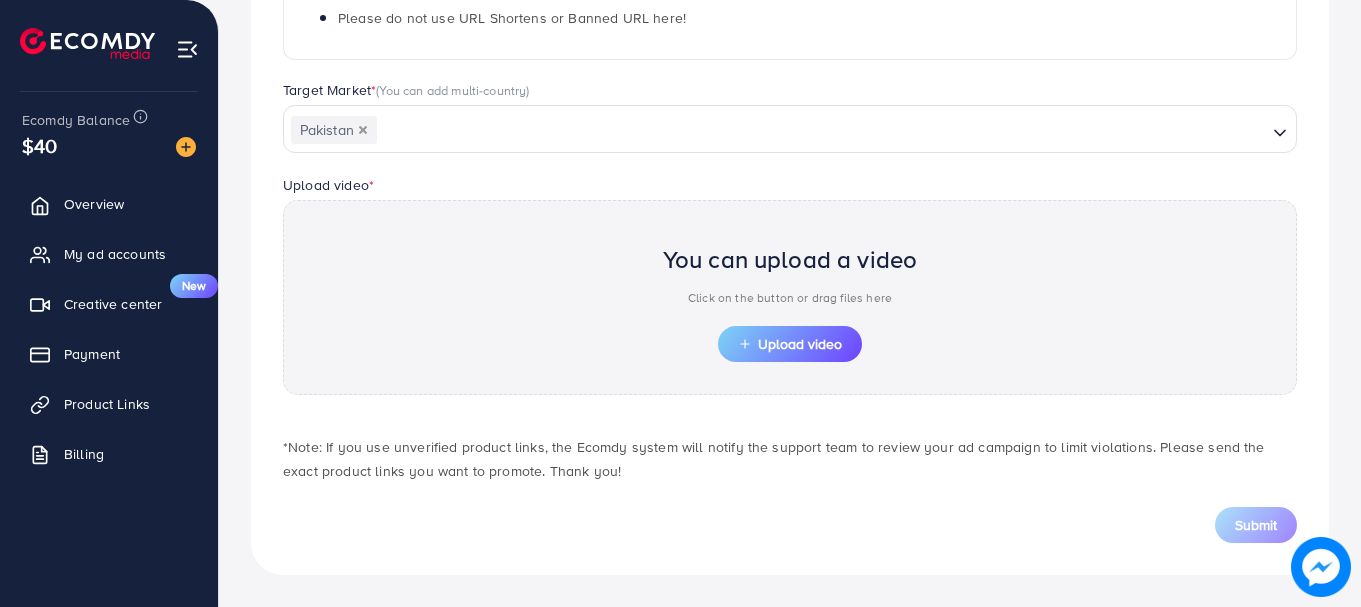 click on "**********" at bounding box center [790, 120] 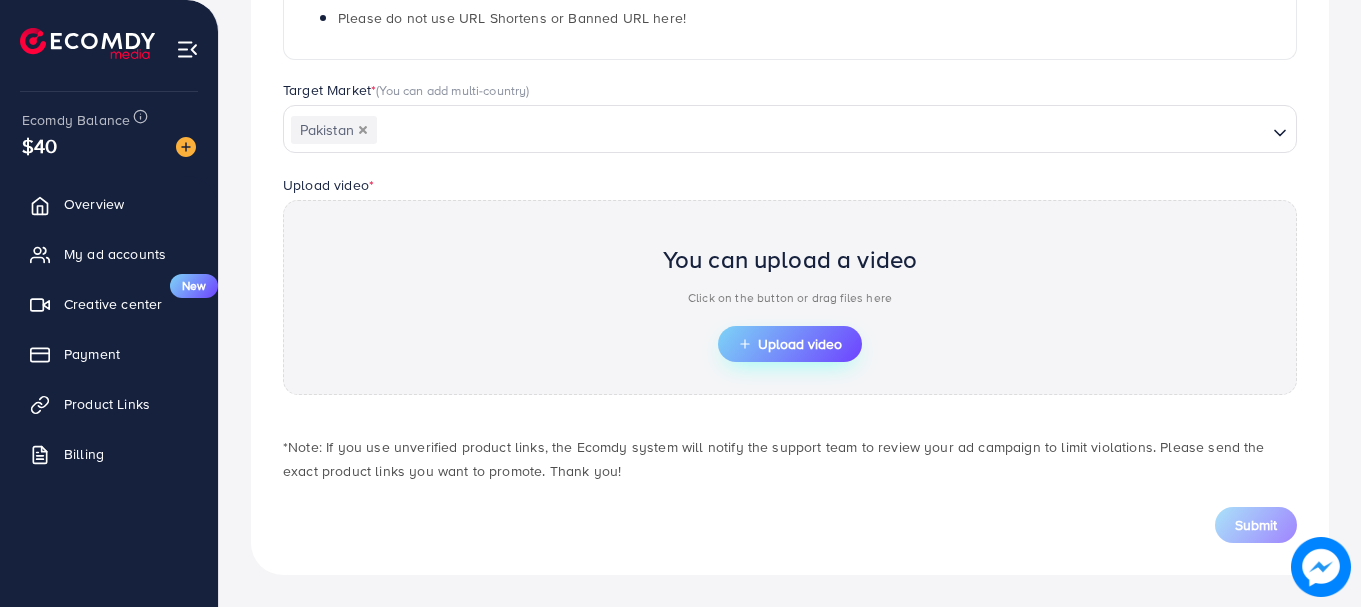 click on "Upload video" at bounding box center (790, 344) 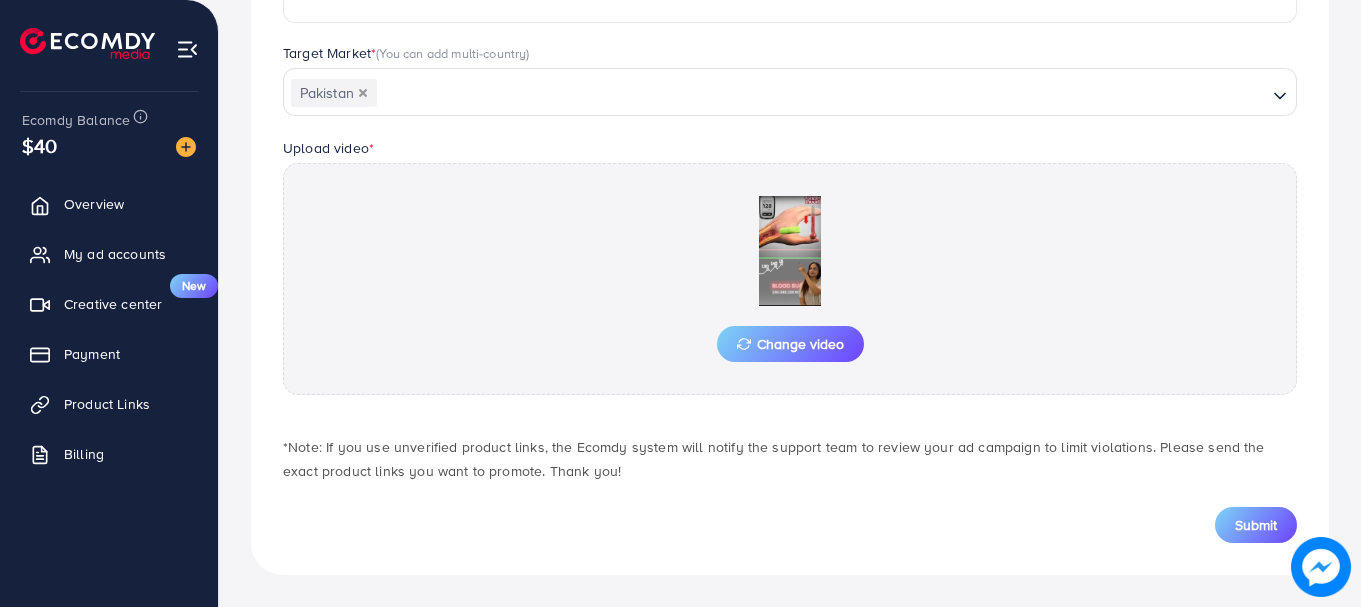 scroll, scrollTop: 554, scrollLeft: 0, axis: vertical 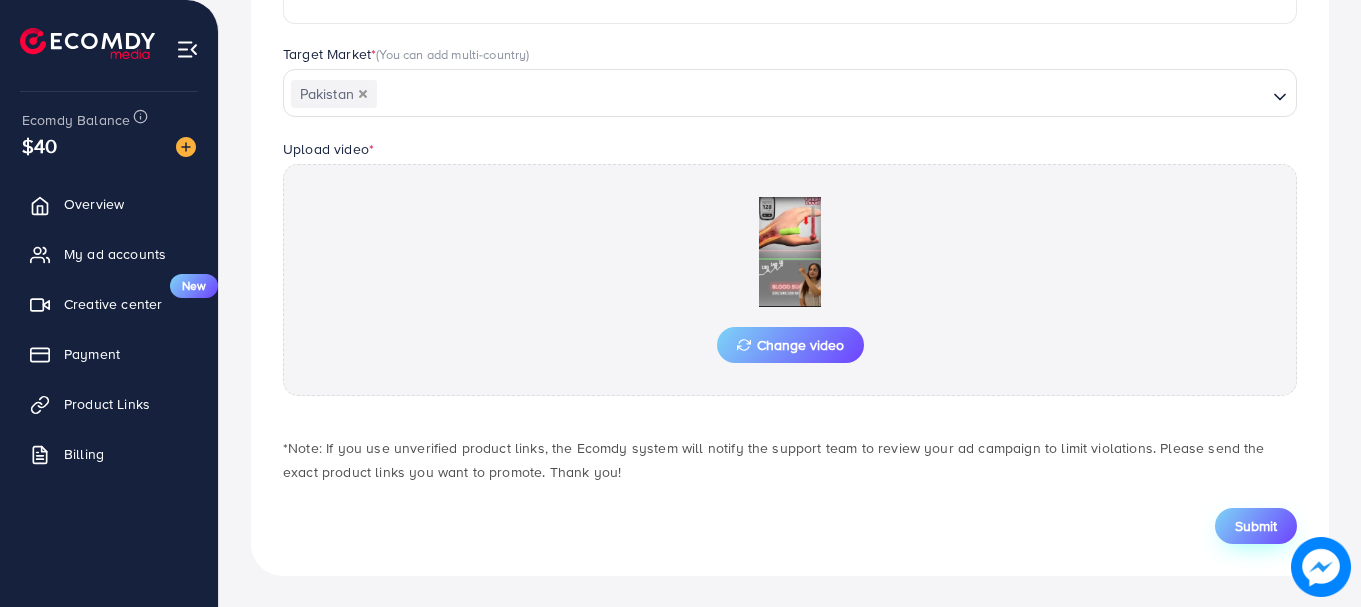 click on "Submit" at bounding box center (1256, 526) 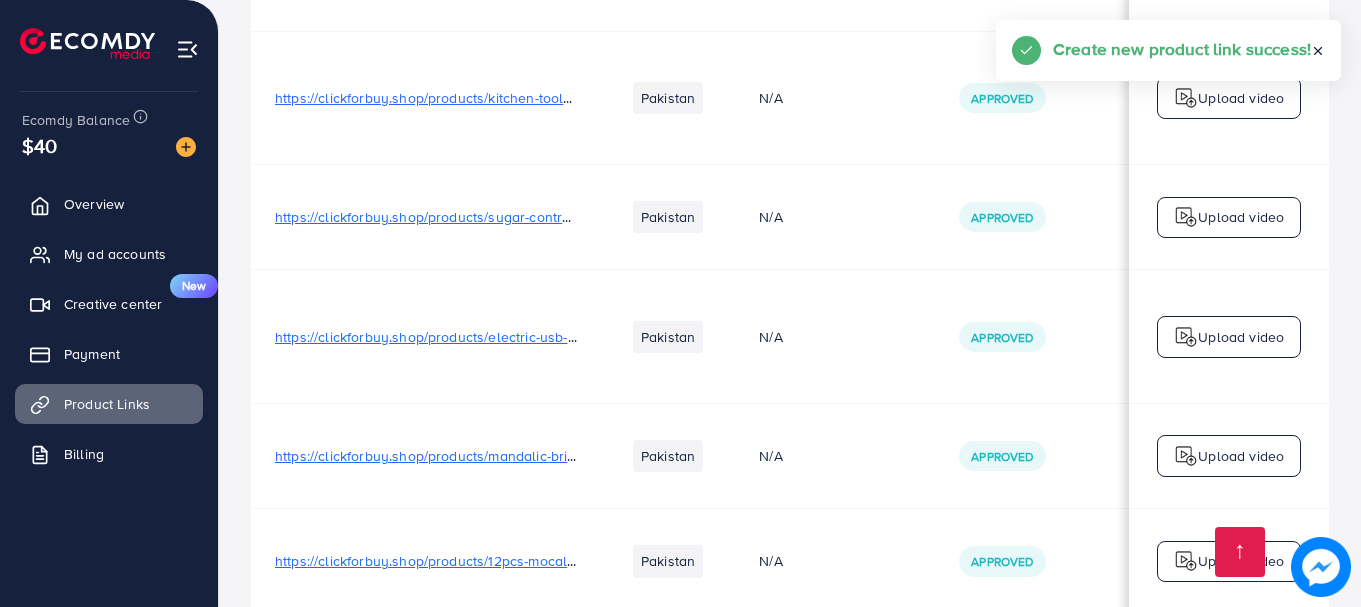 scroll, scrollTop: 2058, scrollLeft: 0, axis: vertical 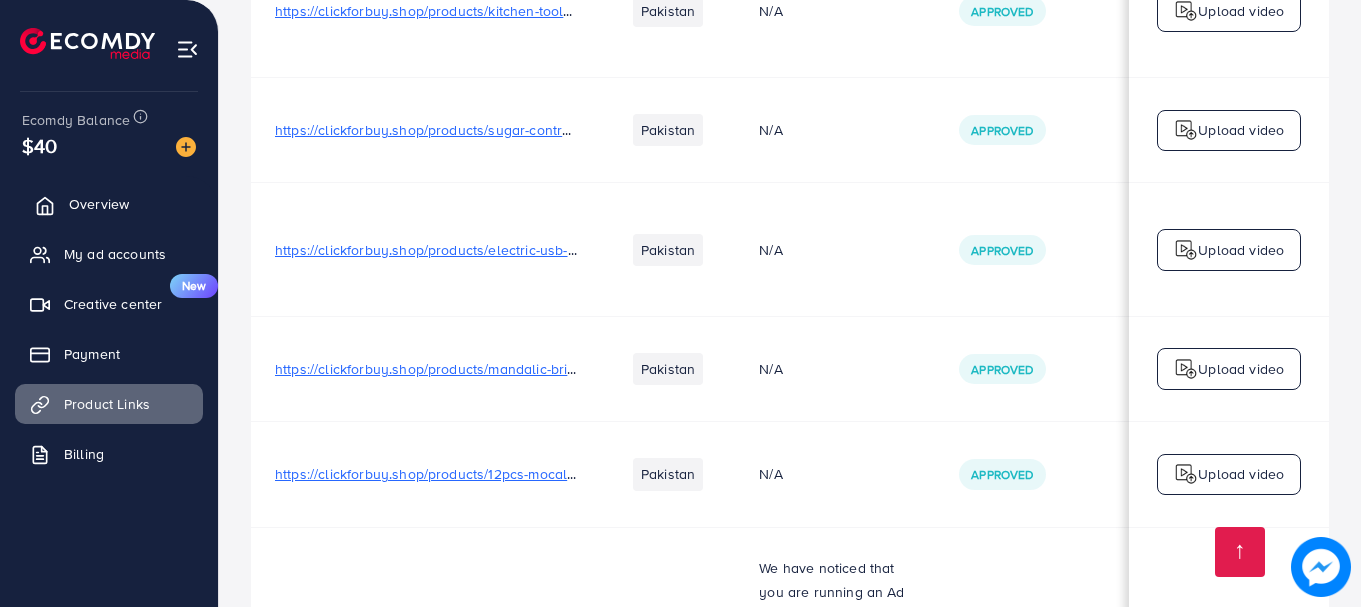 click on "Overview" at bounding box center [99, 204] 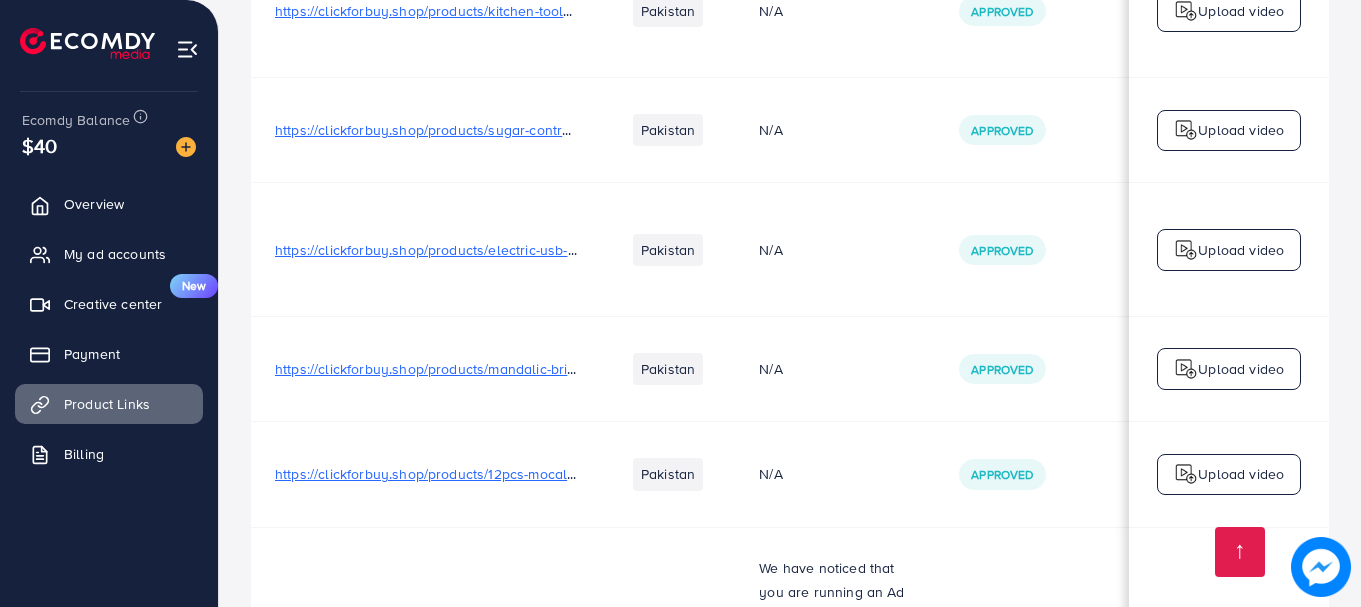 scroll, scrollTop: 0, scrollLeft: 0, axis: both 